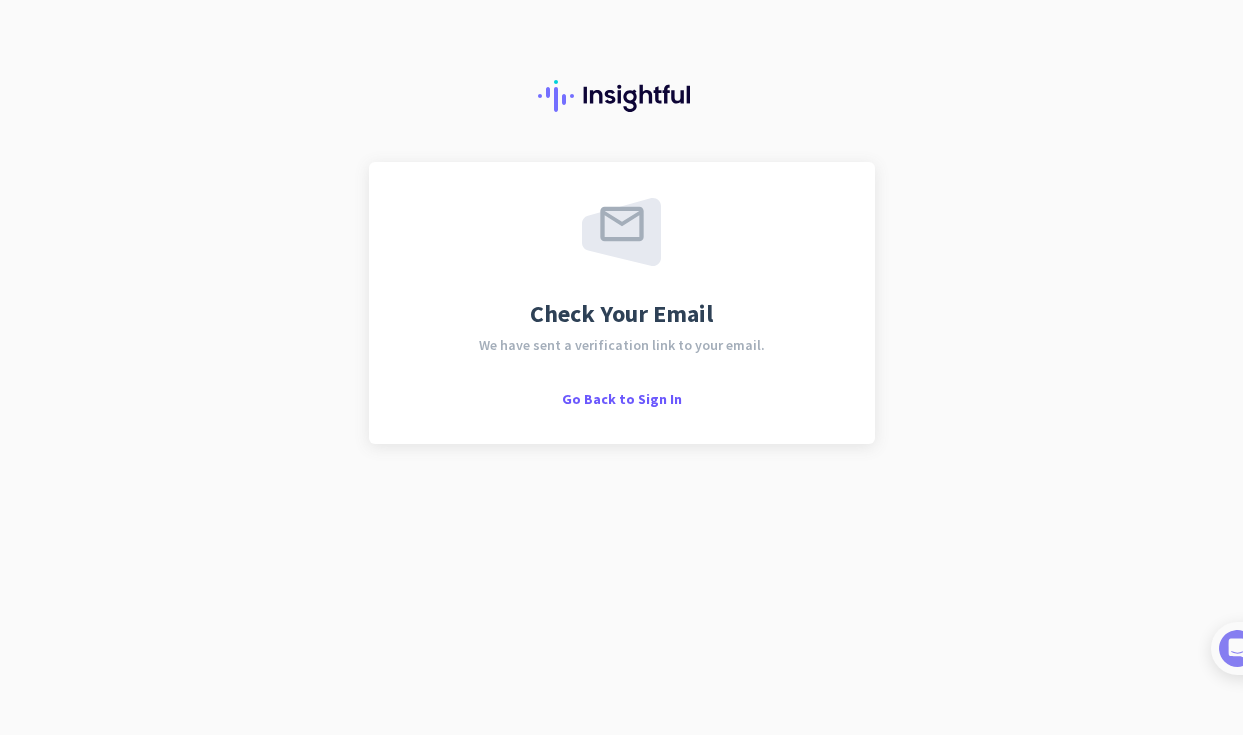 scroll, scrollTop: 0, scrollLeft: 0, axis: both 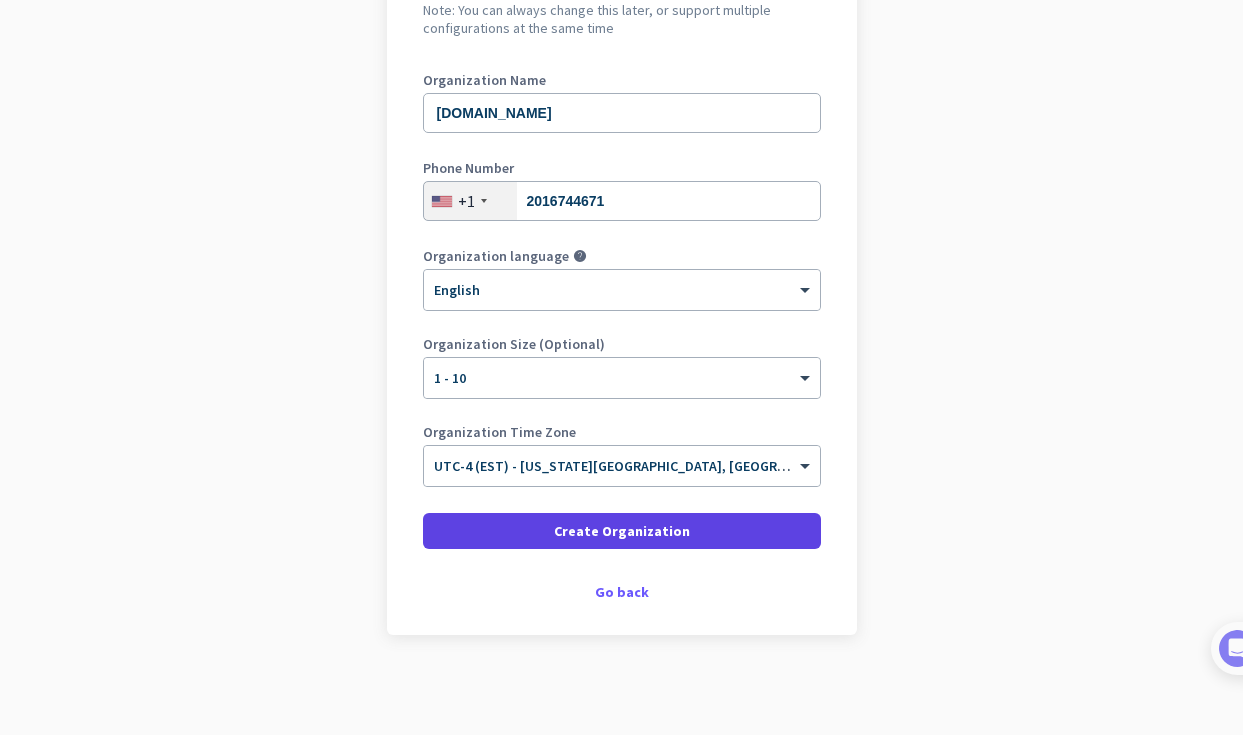 click on "Create Organization" 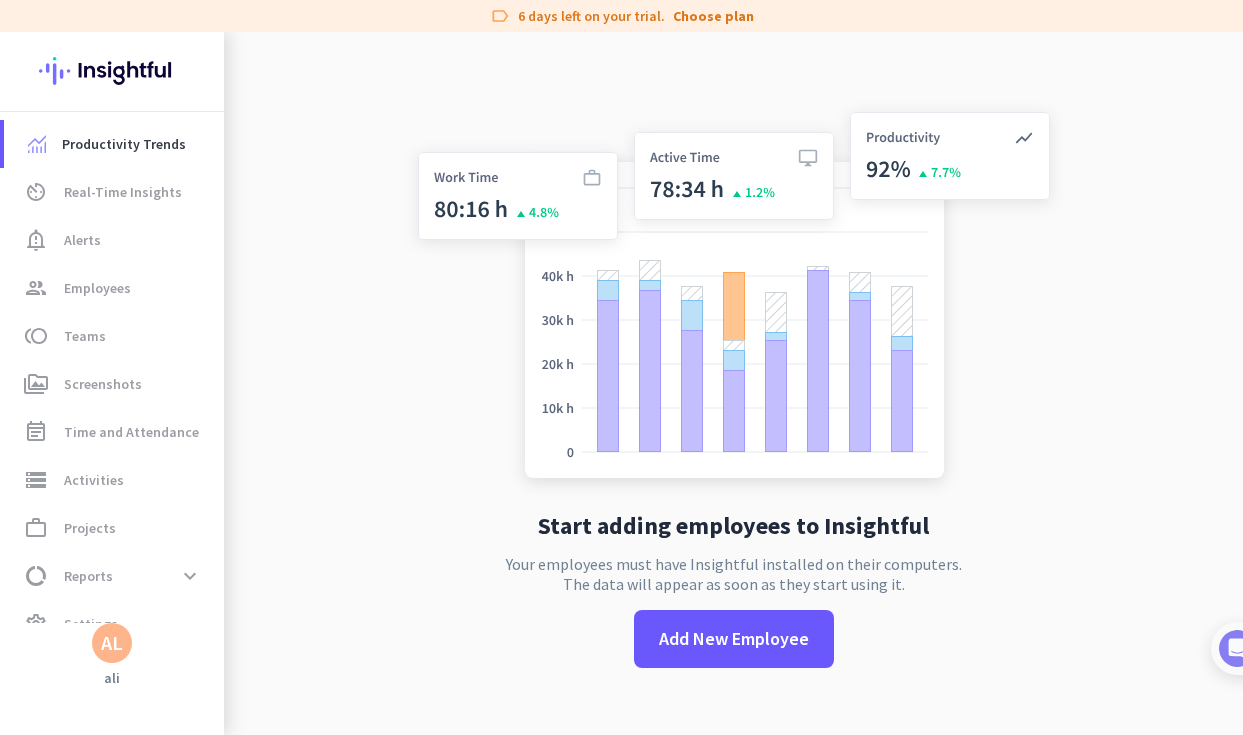 scroll, scrollTop: 0, scrollLeft: 0, axis: both 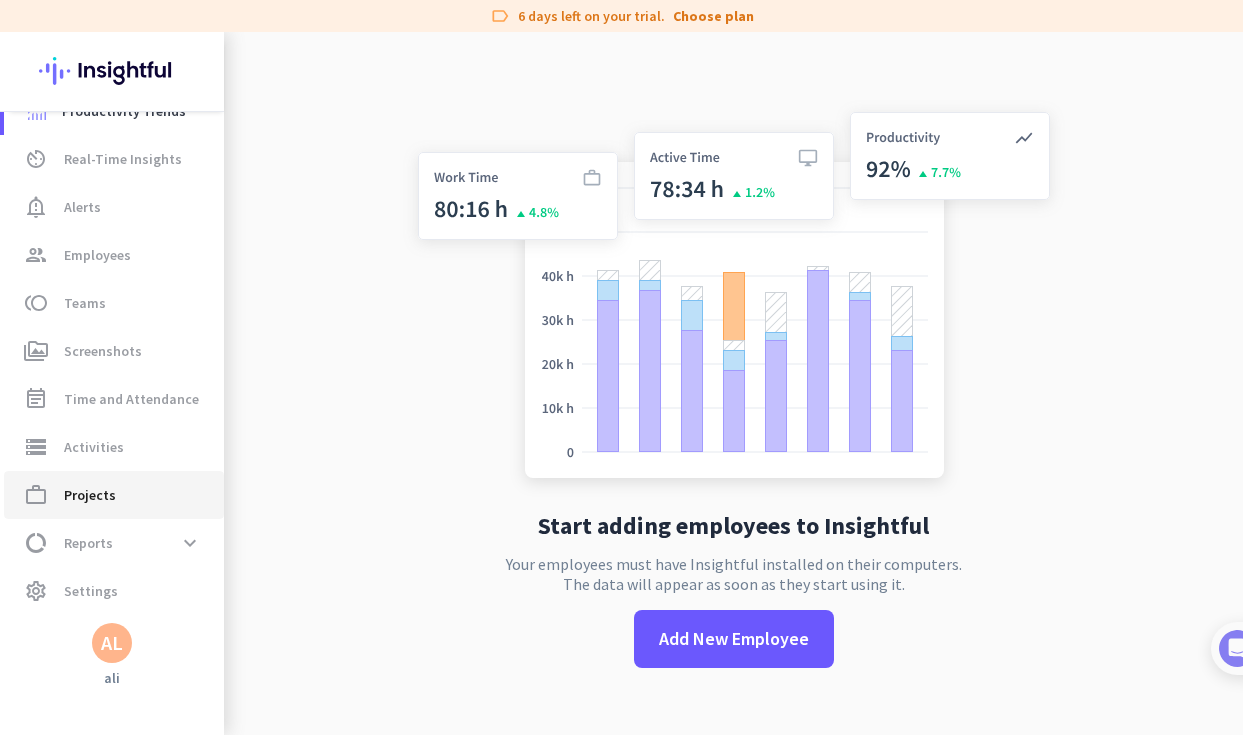 click on "Projects" 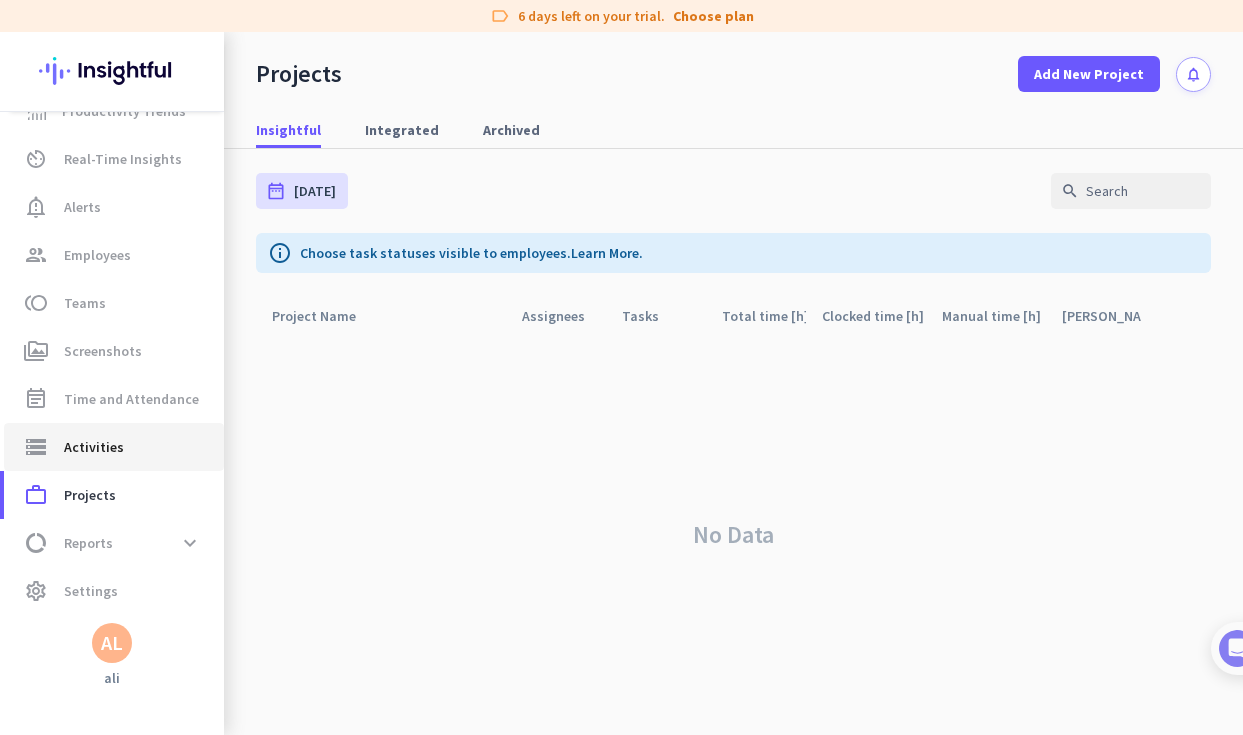 click on "Activities" 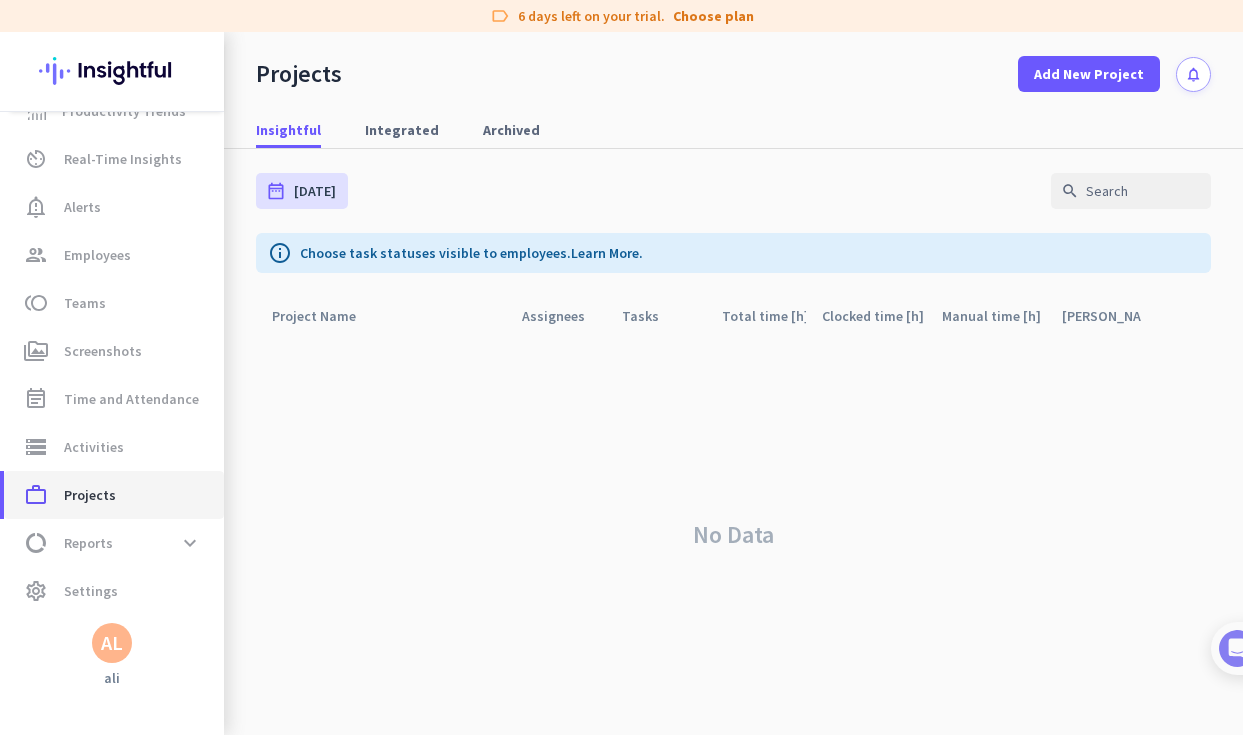 type on "[DATE]" 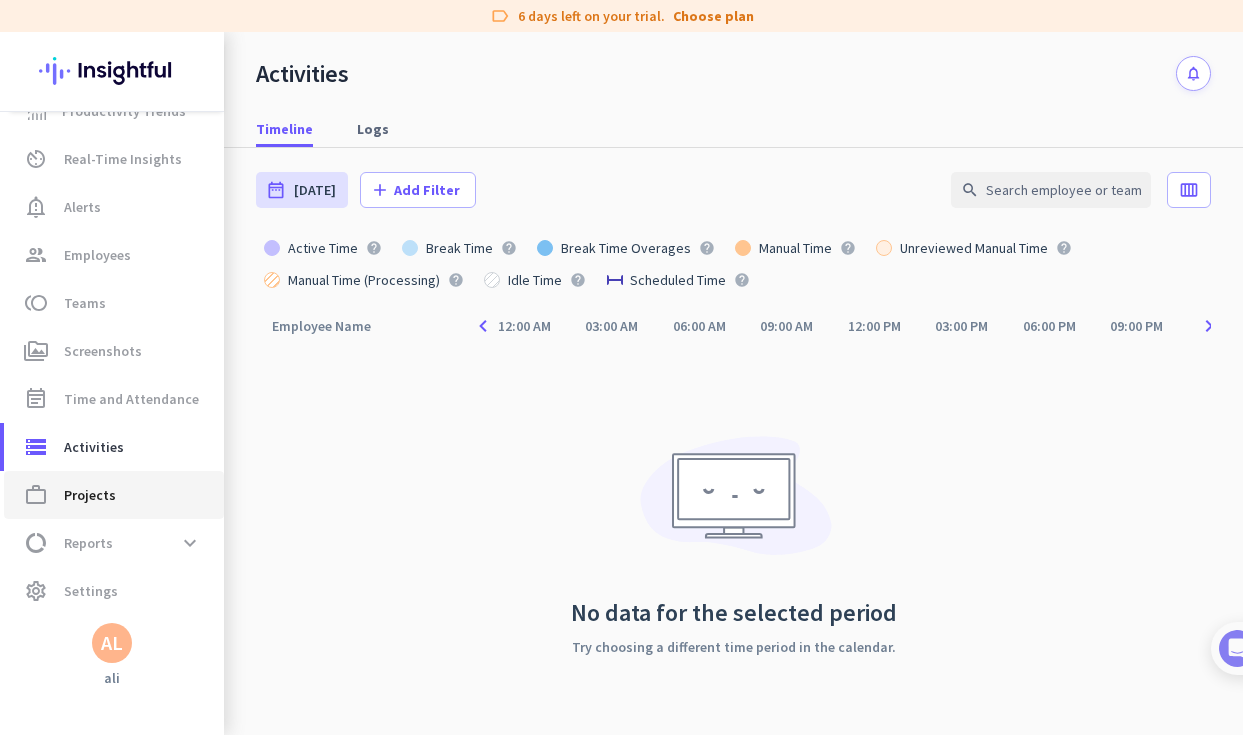 click on "Projects" 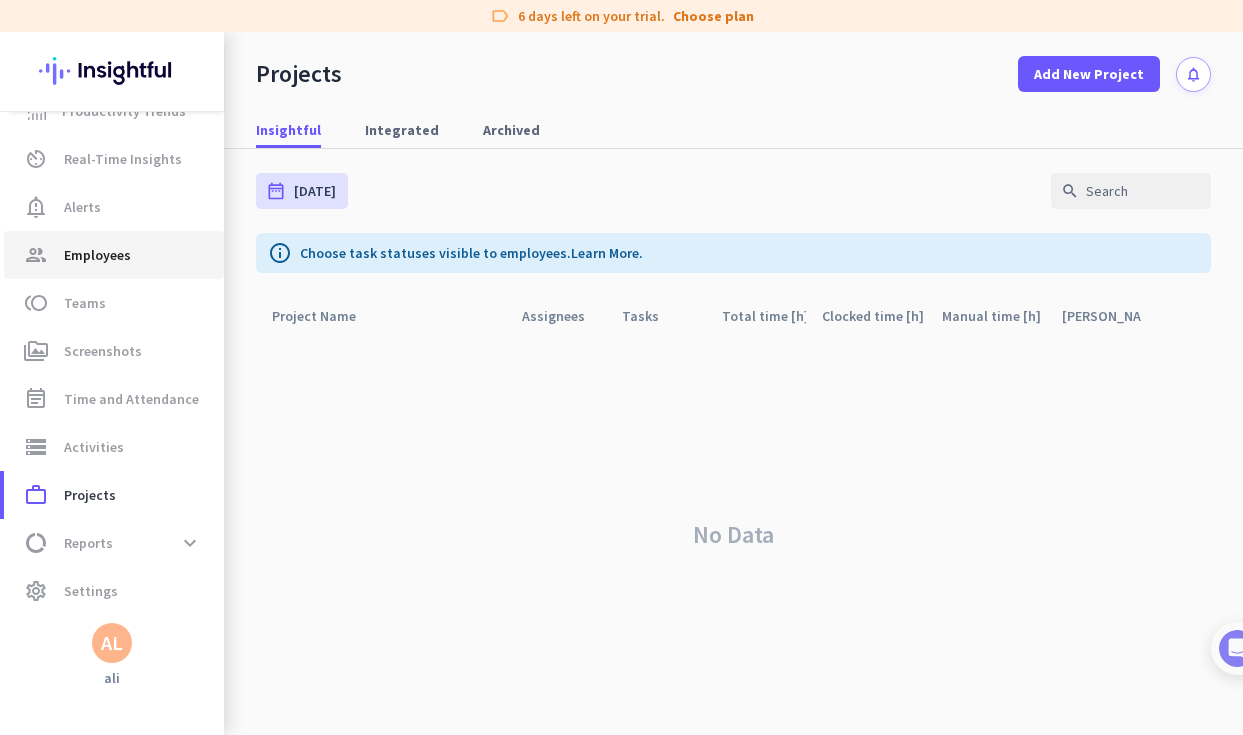scroll, scrollTop: 1, scrollLeft: 0, axis: vertical 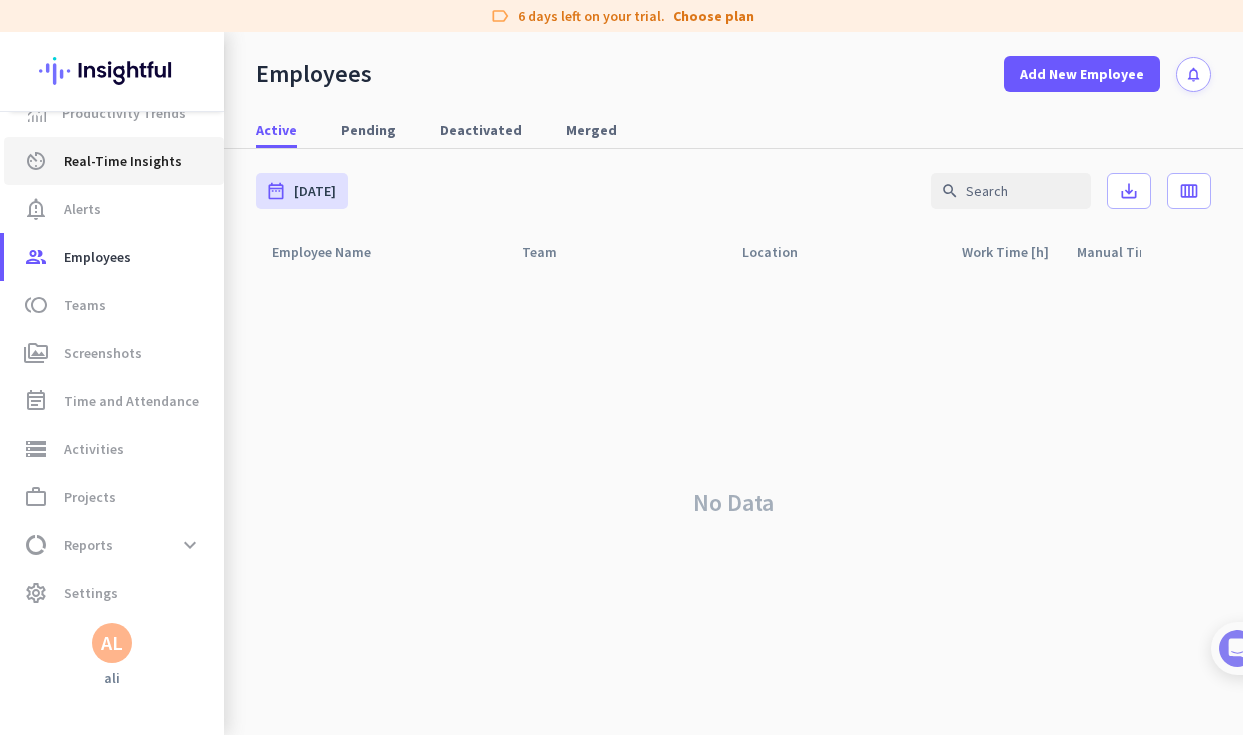click on "av_timer  Real-Time Insights" 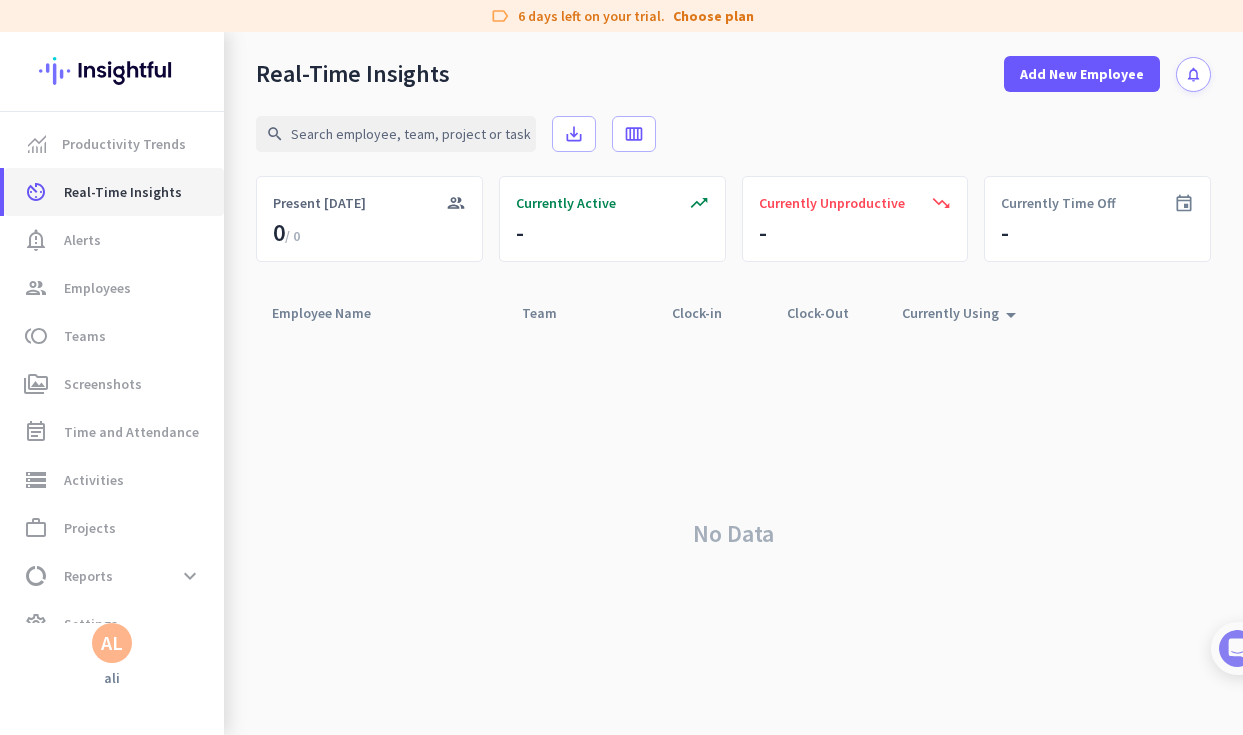 scroll, scrollTop: 0, scrollLeft: 0, axis: both 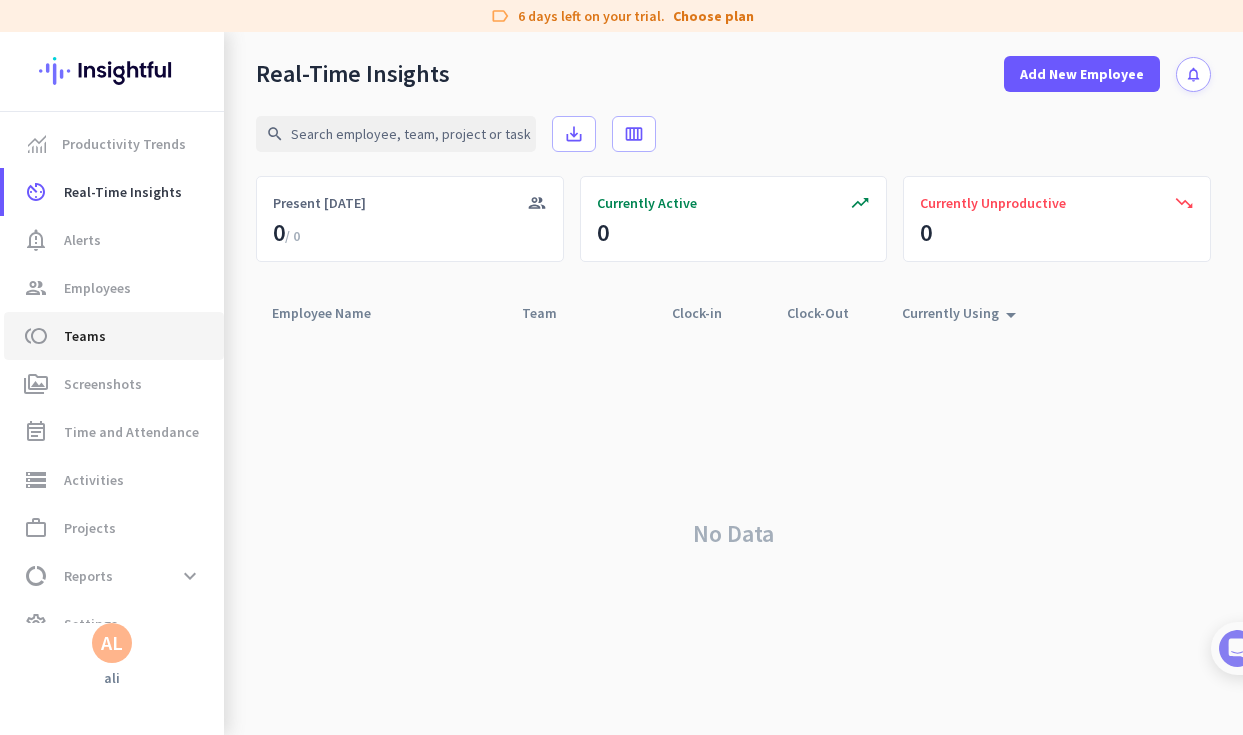 click on "Teams" 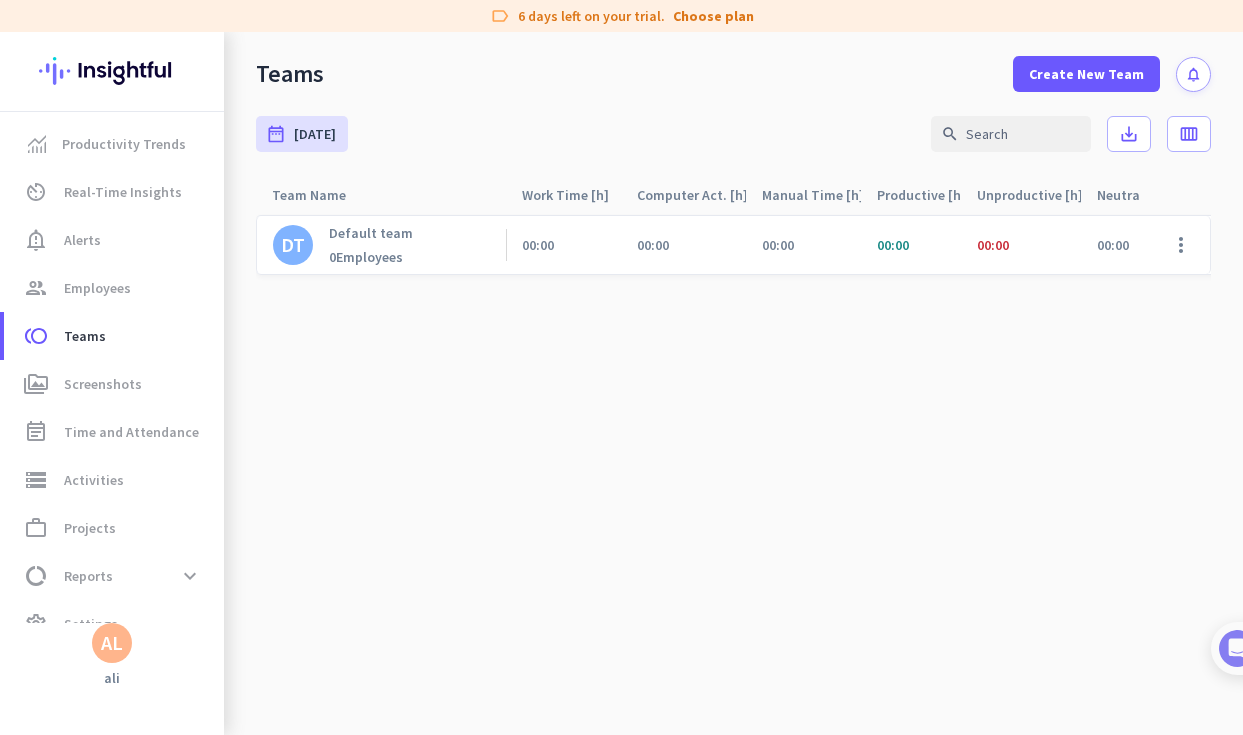 scroll, scrollTop: 0, scrollLeft: 1, axis: horizontal 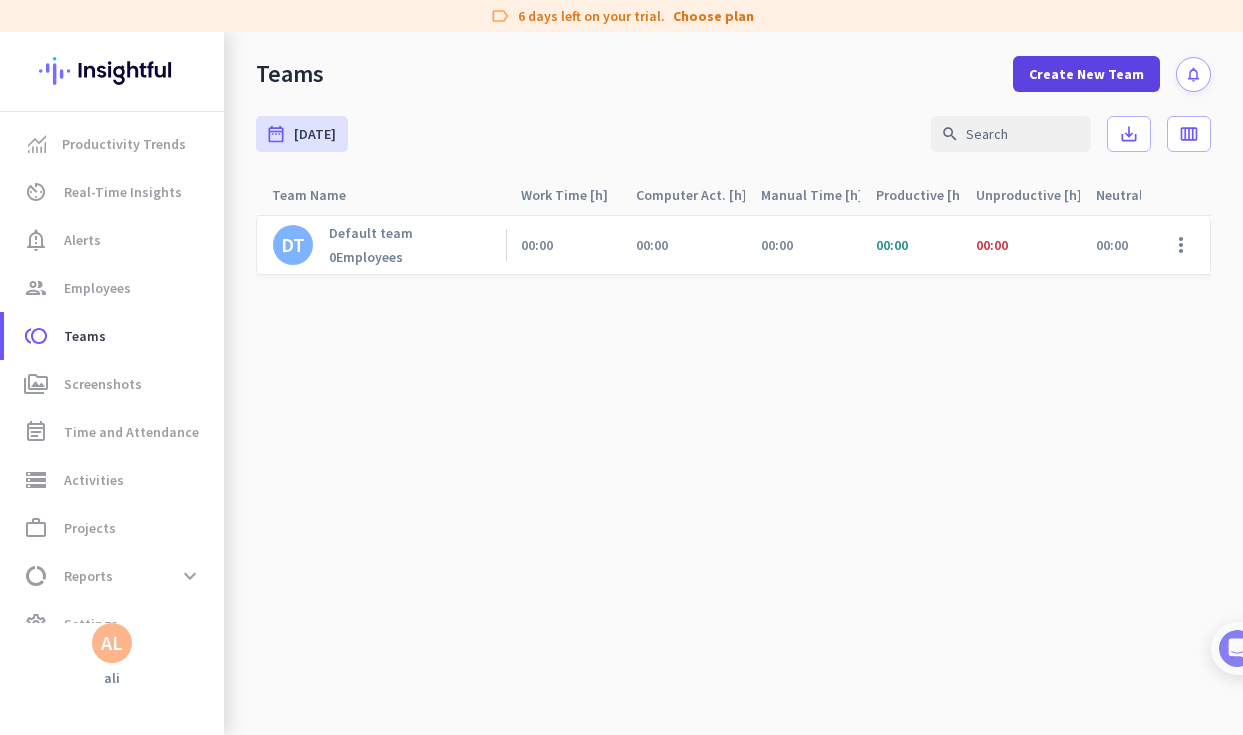 click on "Create New Team" at bounding box center [1086, 74] 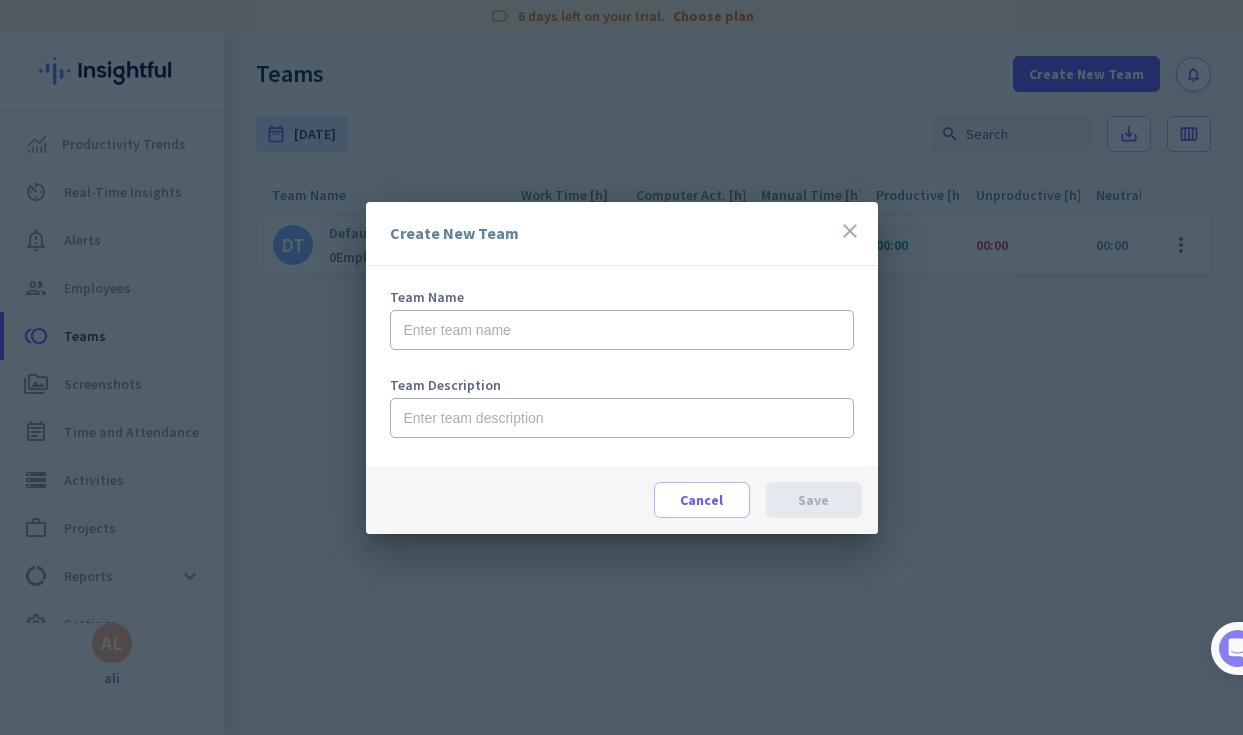 scroll, scrollTop: 0, scrollLeft: 0, axis: both 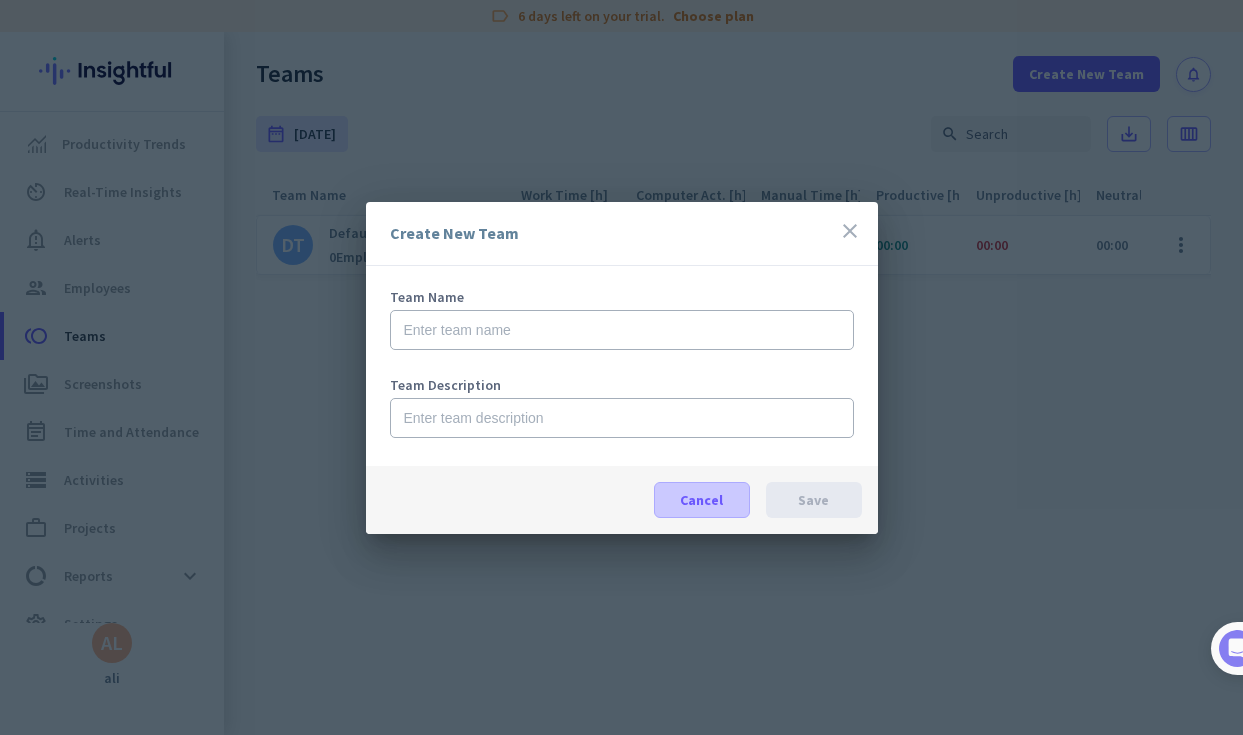 drag, startPoint x: 694, startPoint y: 504, endPoint x: 708, endPoint y: 499, distance: 14.866069 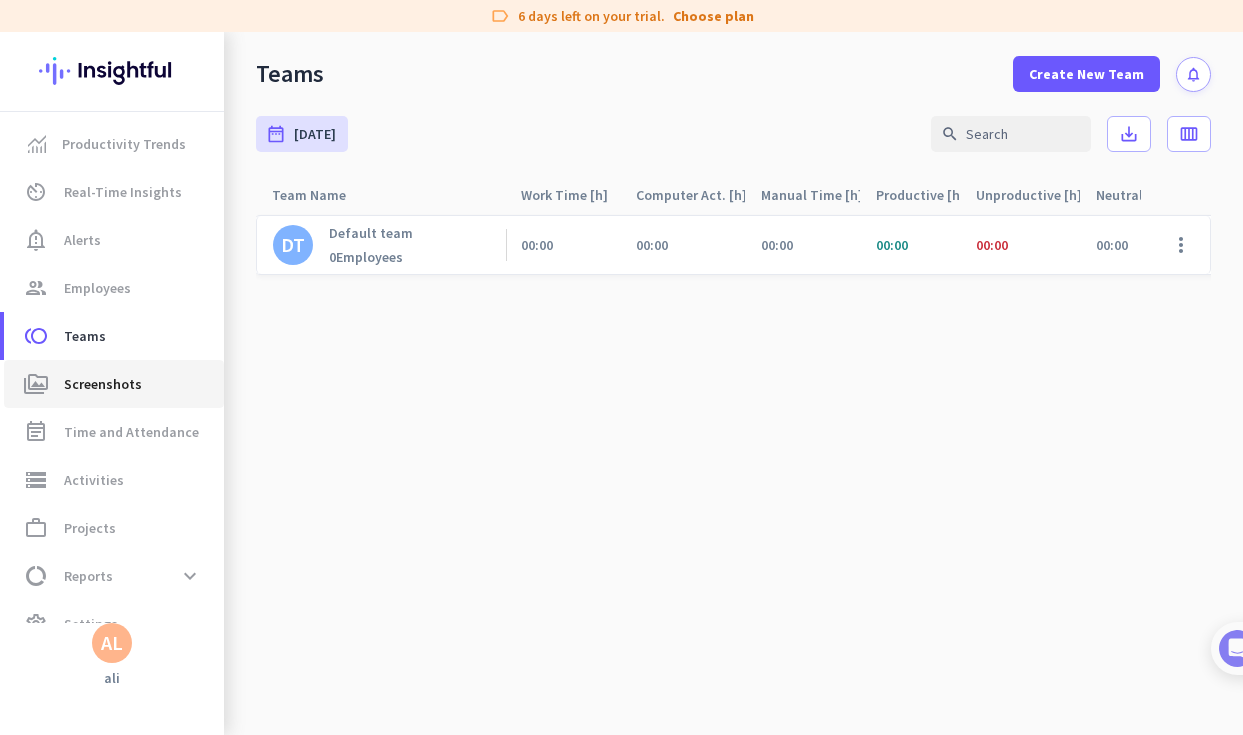 click on "Screenshots" 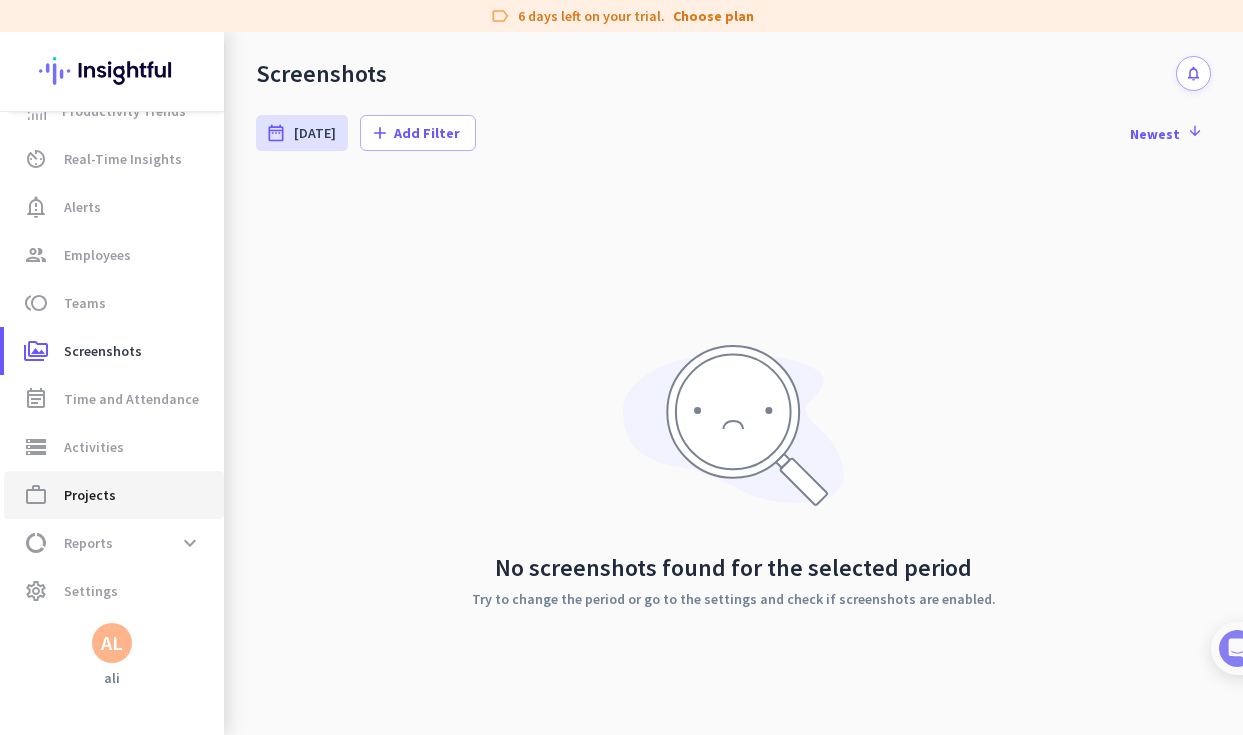 scroll, scrollTop: 33, scrollLeft: 0, axis: vertical 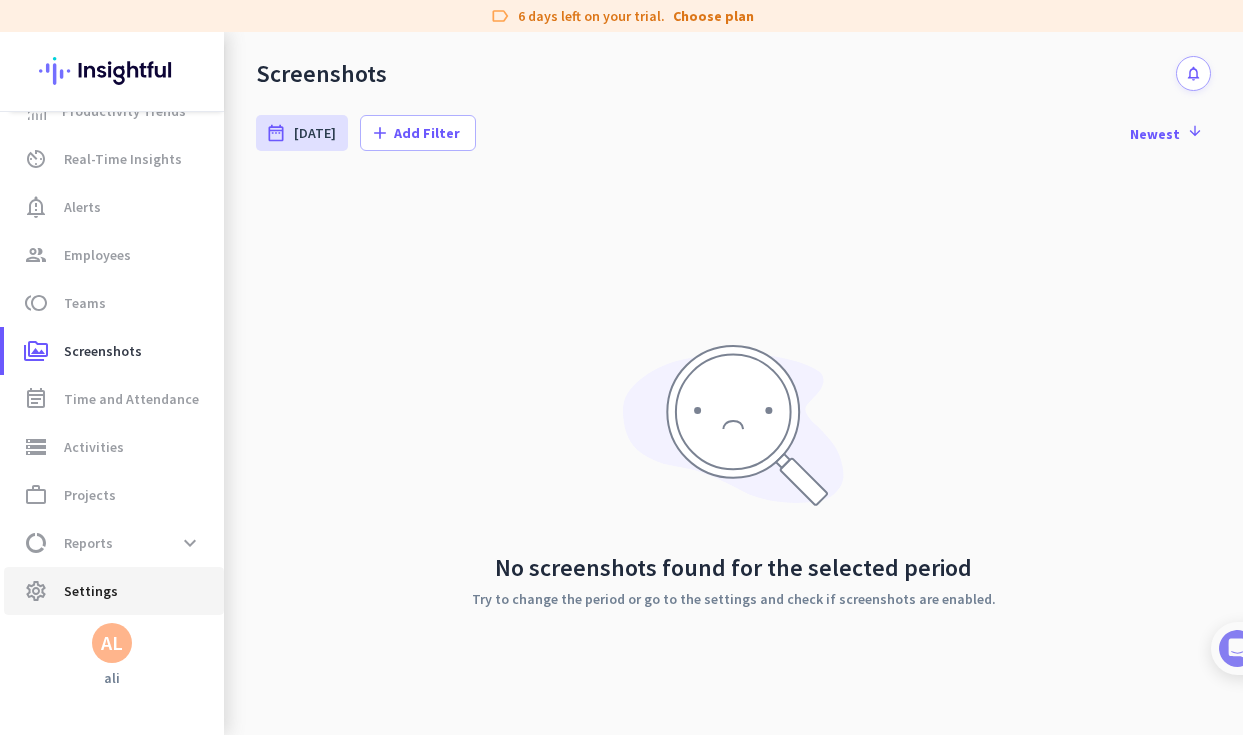 click on "Settings" 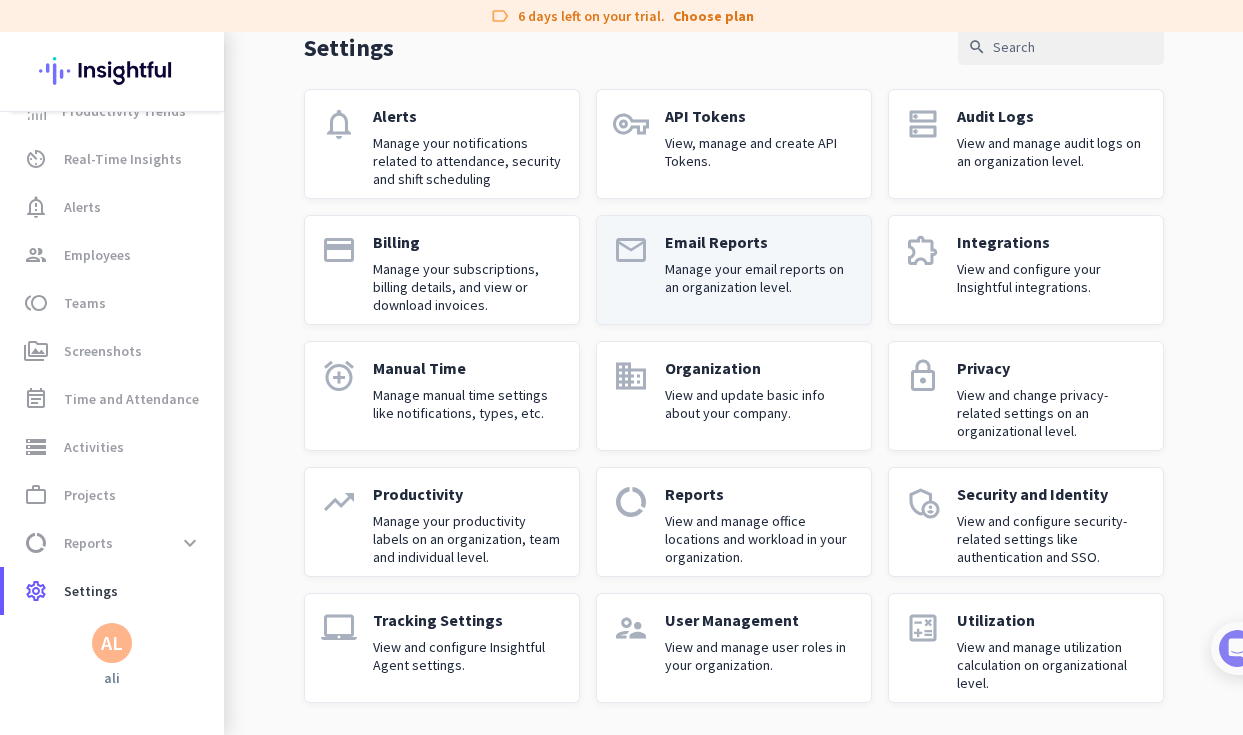 scroll, scrollTop: 99, scrollLeft: 0, axis: vertical 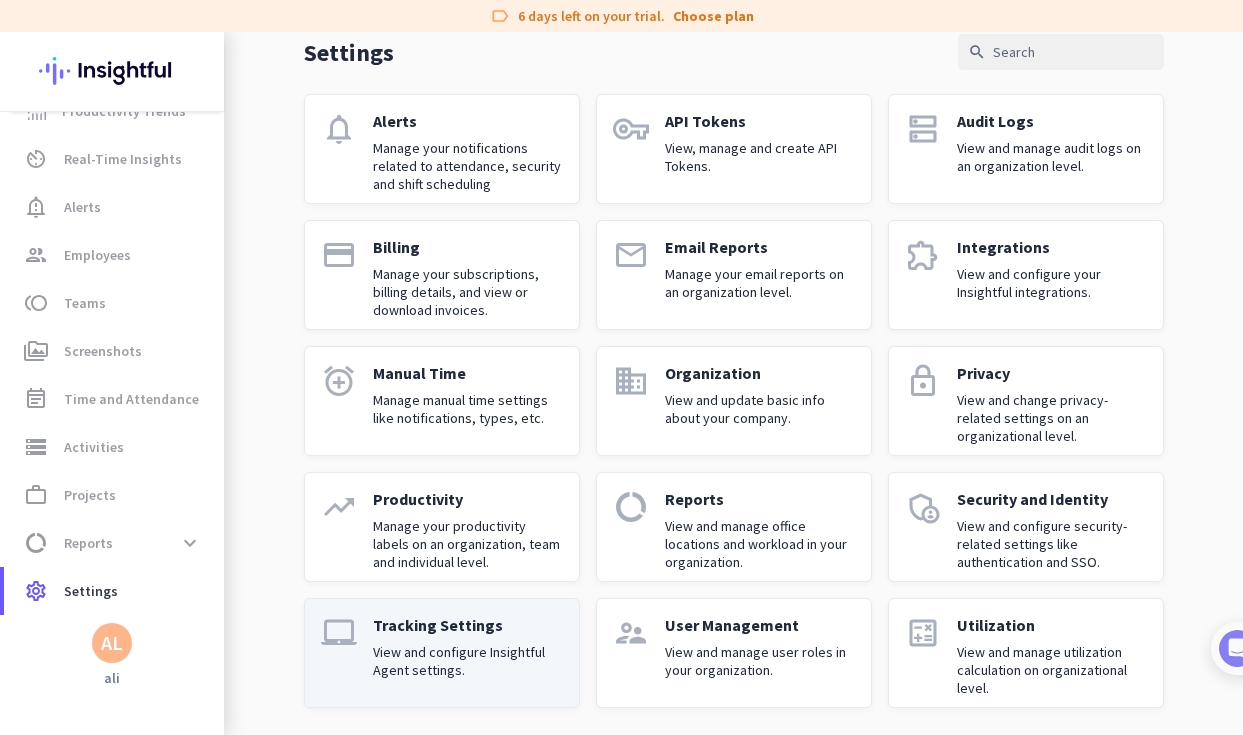 click on "View and configure Insightful Agent settings." 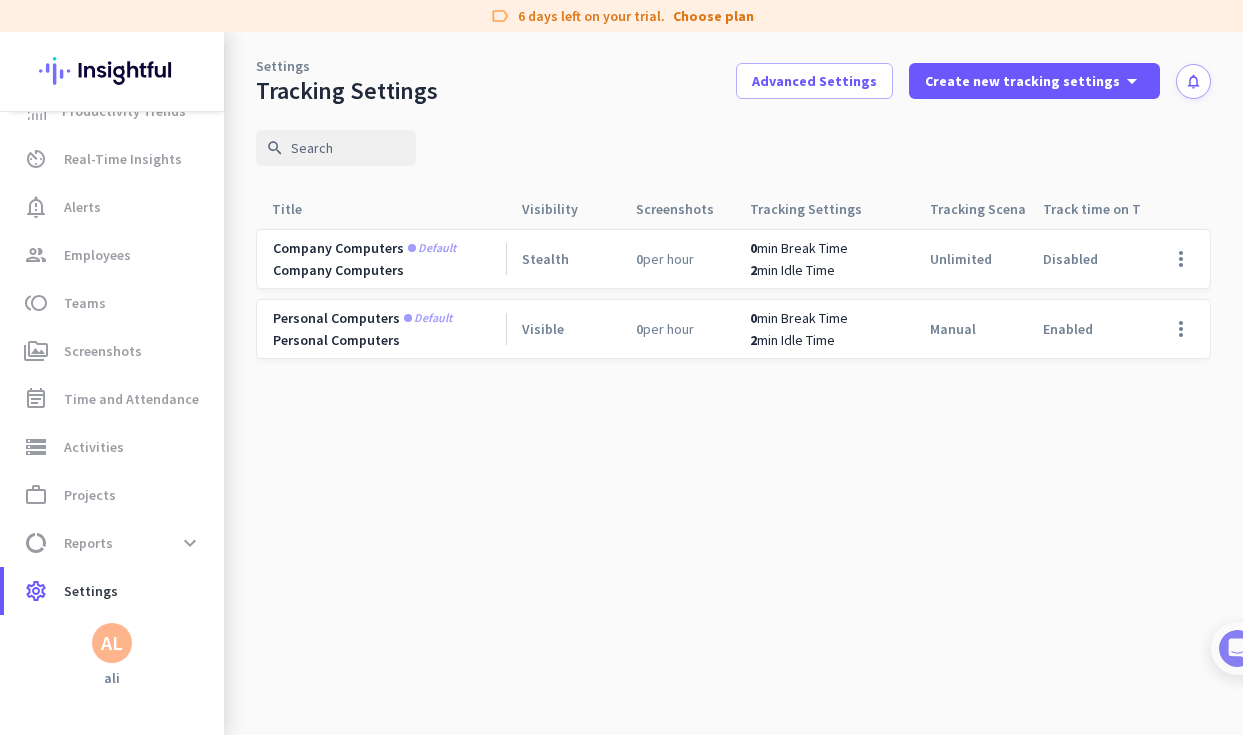 scroll, scrollTop: 0, scrollLeft: 0, axis: both 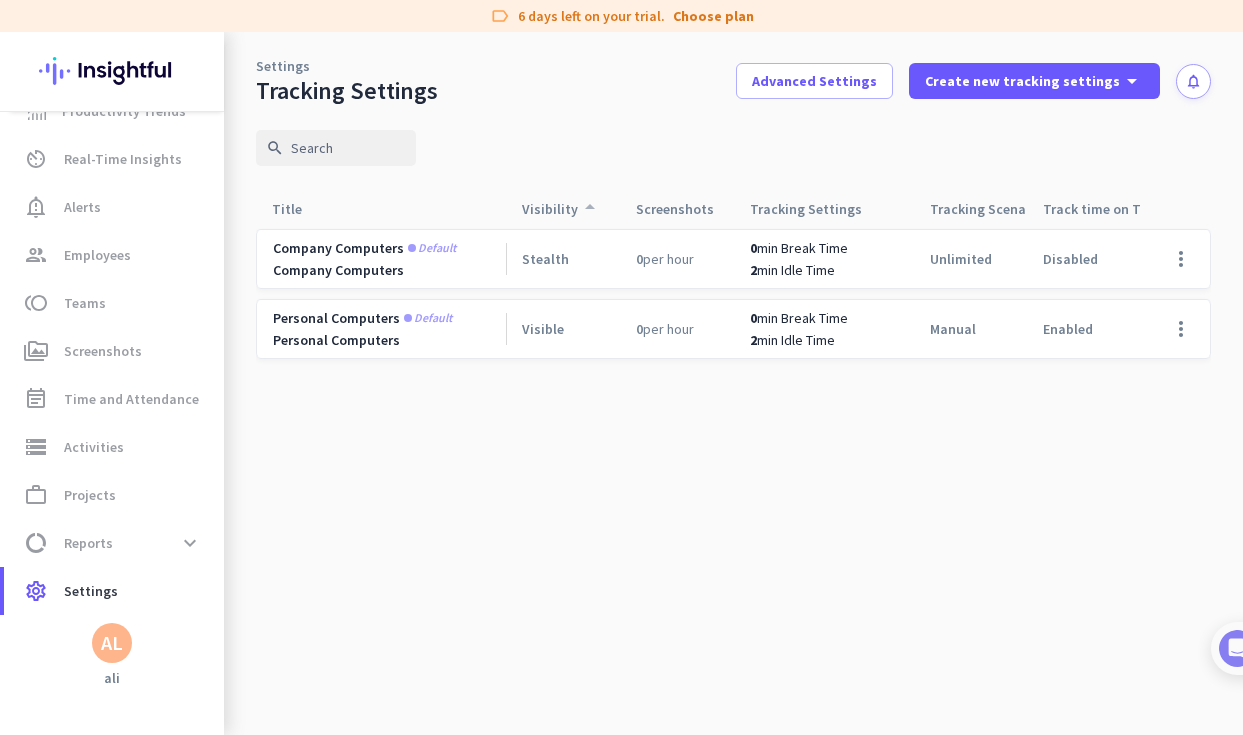 click on "Visibility  arrow_drop_up" 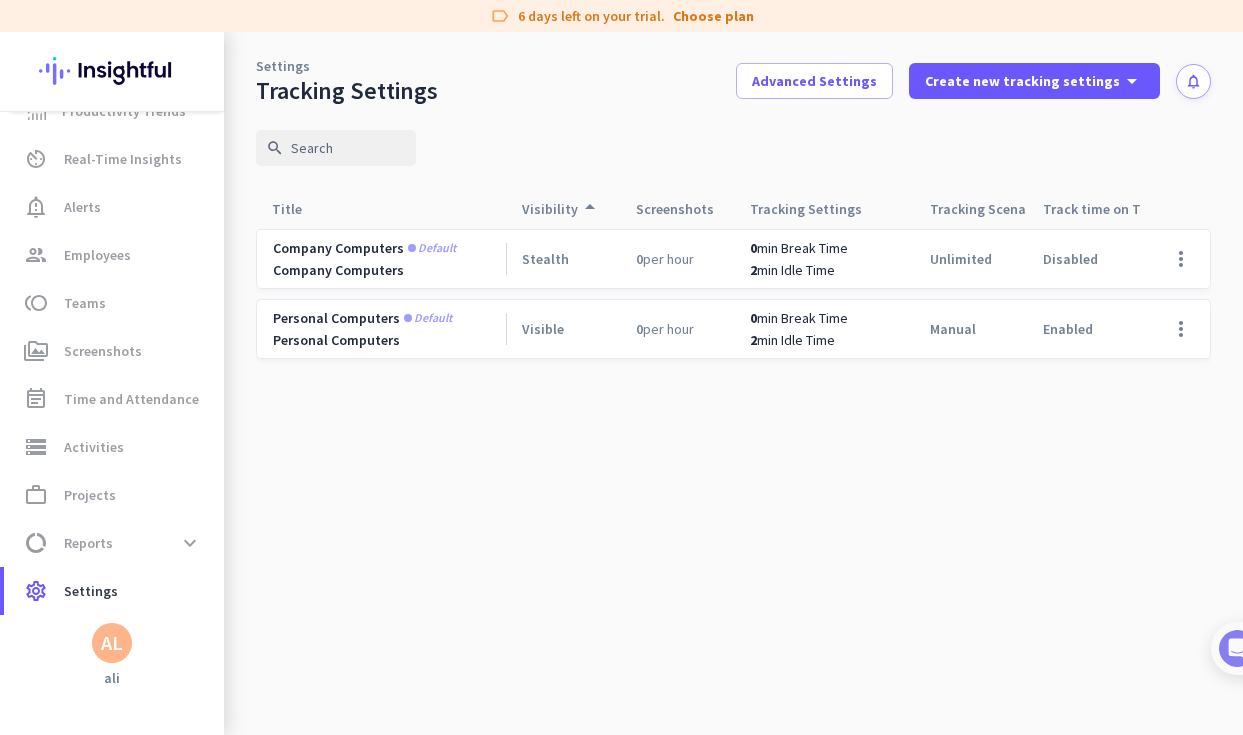scroll, scrollTop: -1, scrollLeft: -1, axis: both 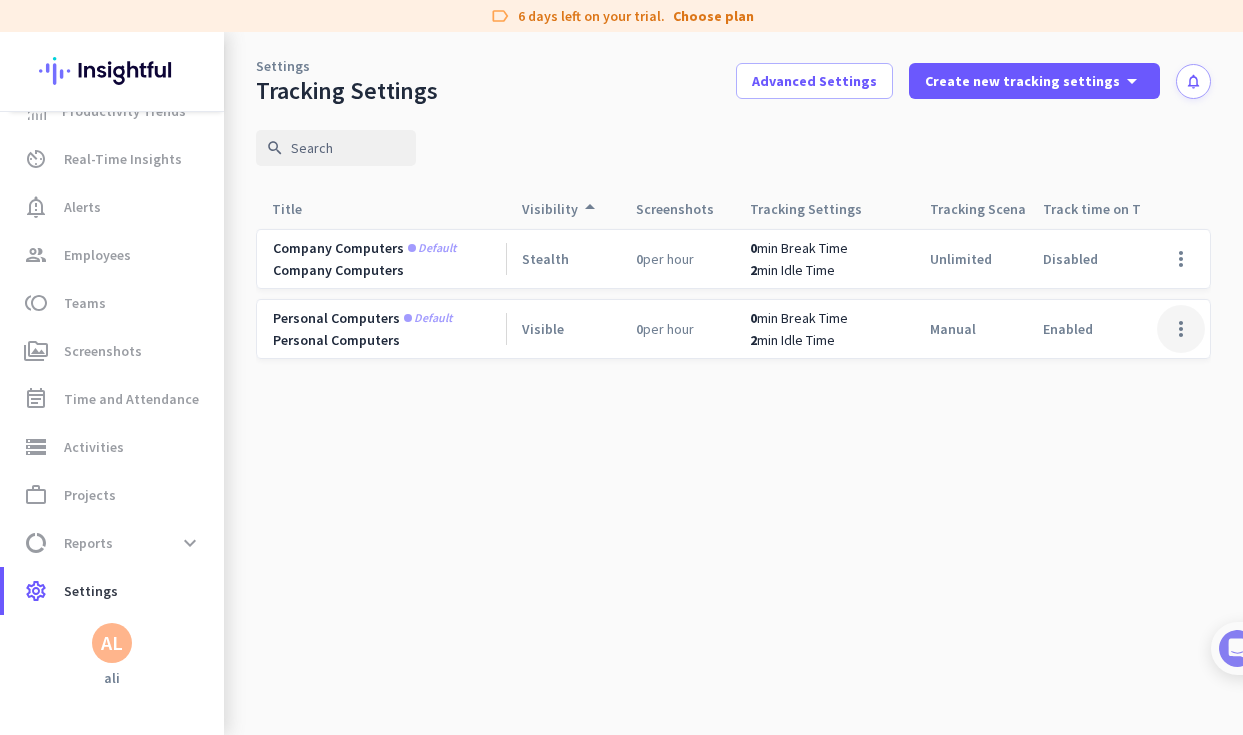 click 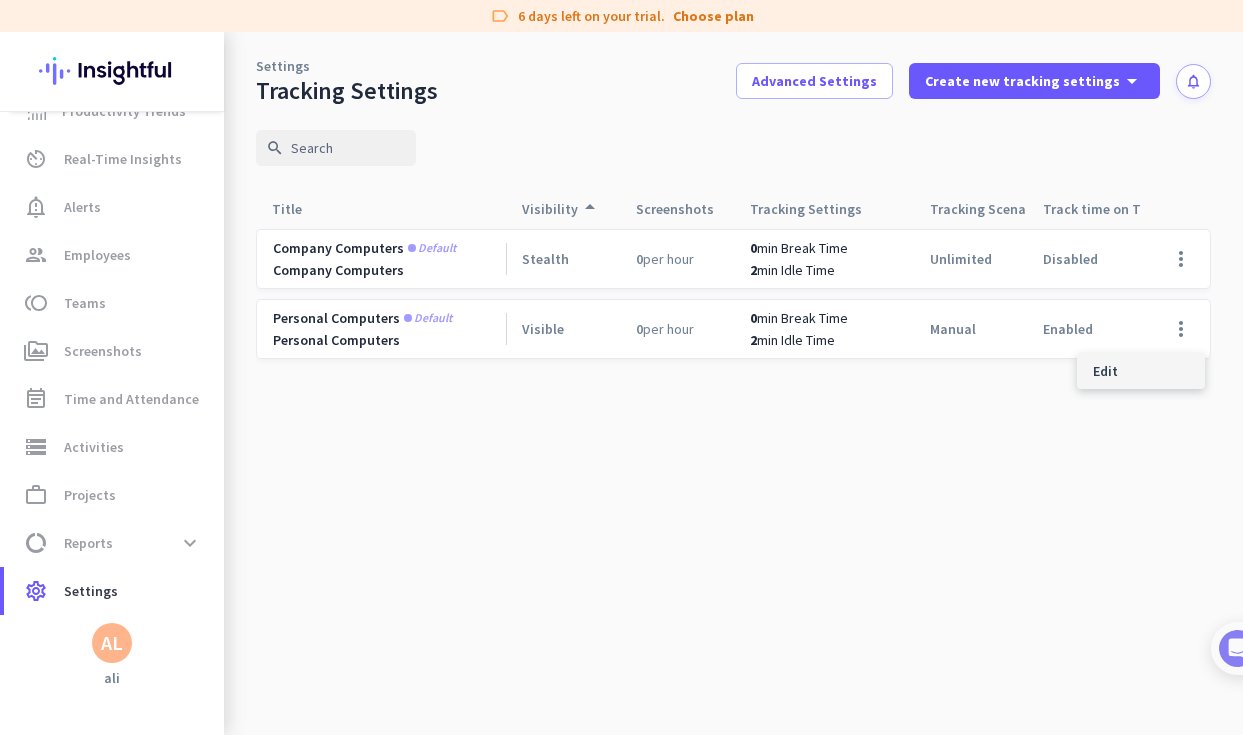 click on "Edit" at bounding box center (1105, 371) 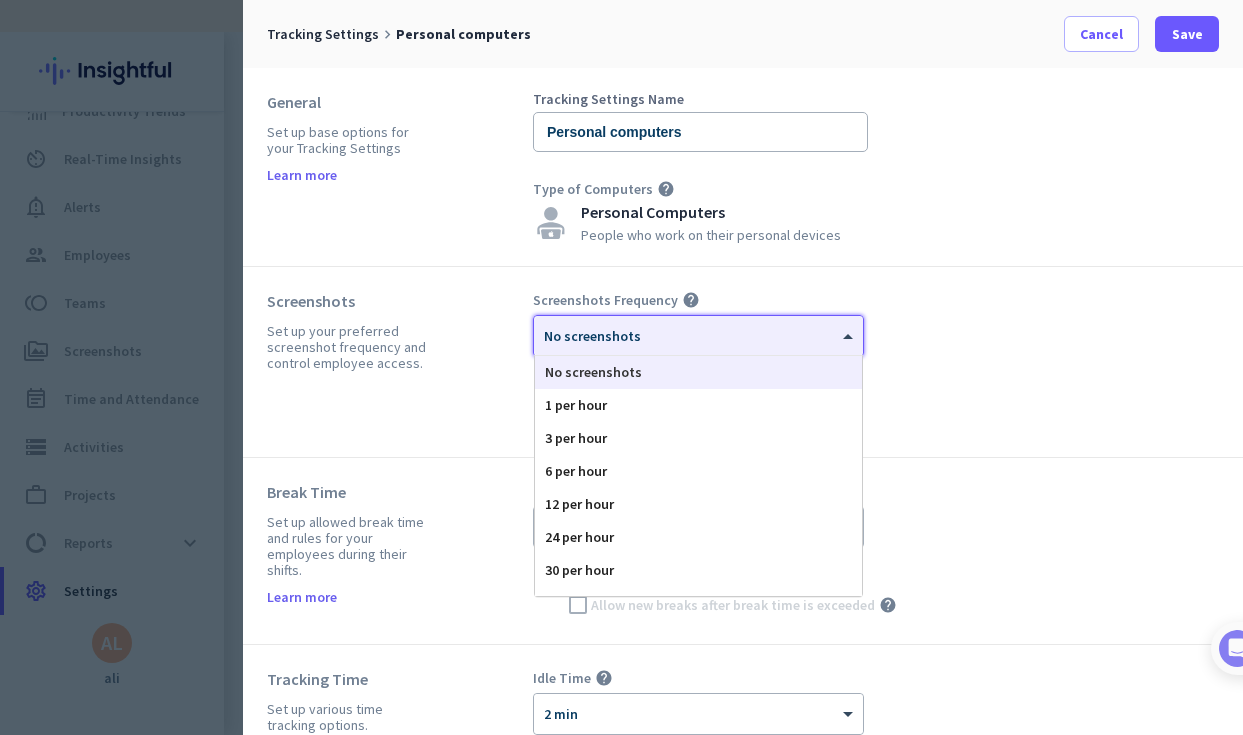 click on "× No screenshots" at bounding box center [686, 336] 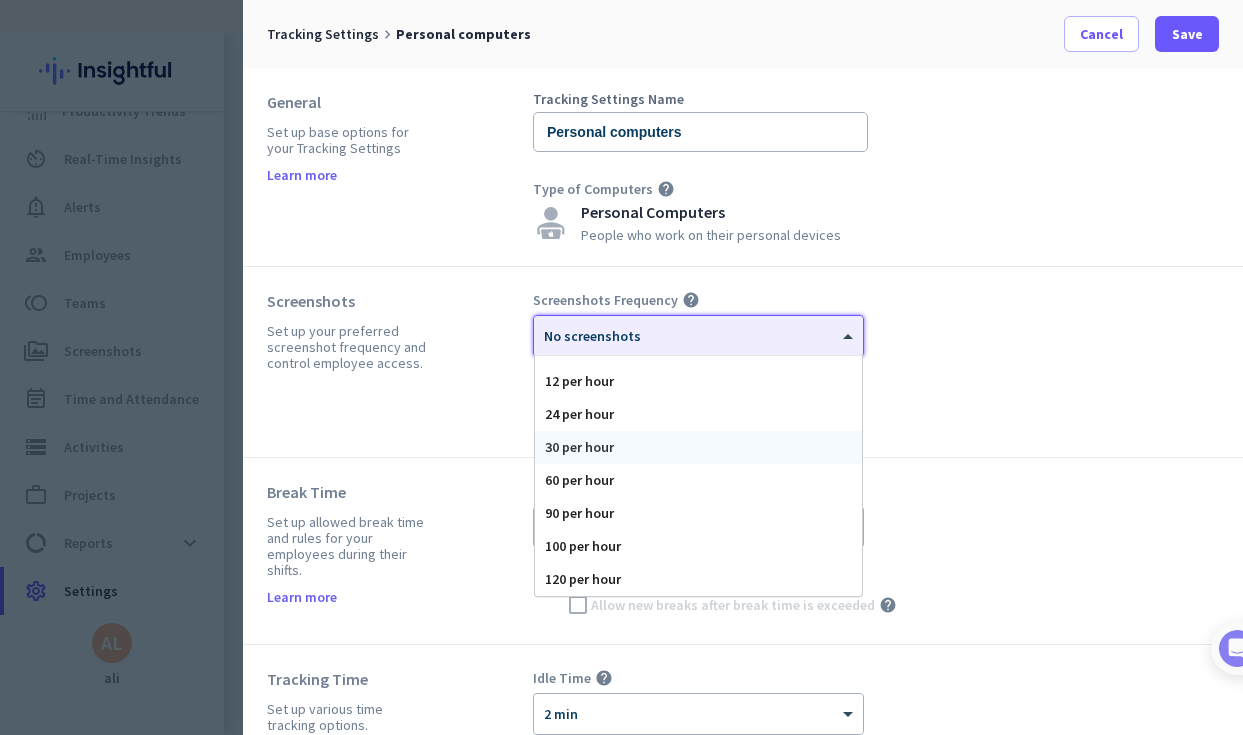 scroll, scrollTop: 123, scrollLeft: 0, axis: vertical 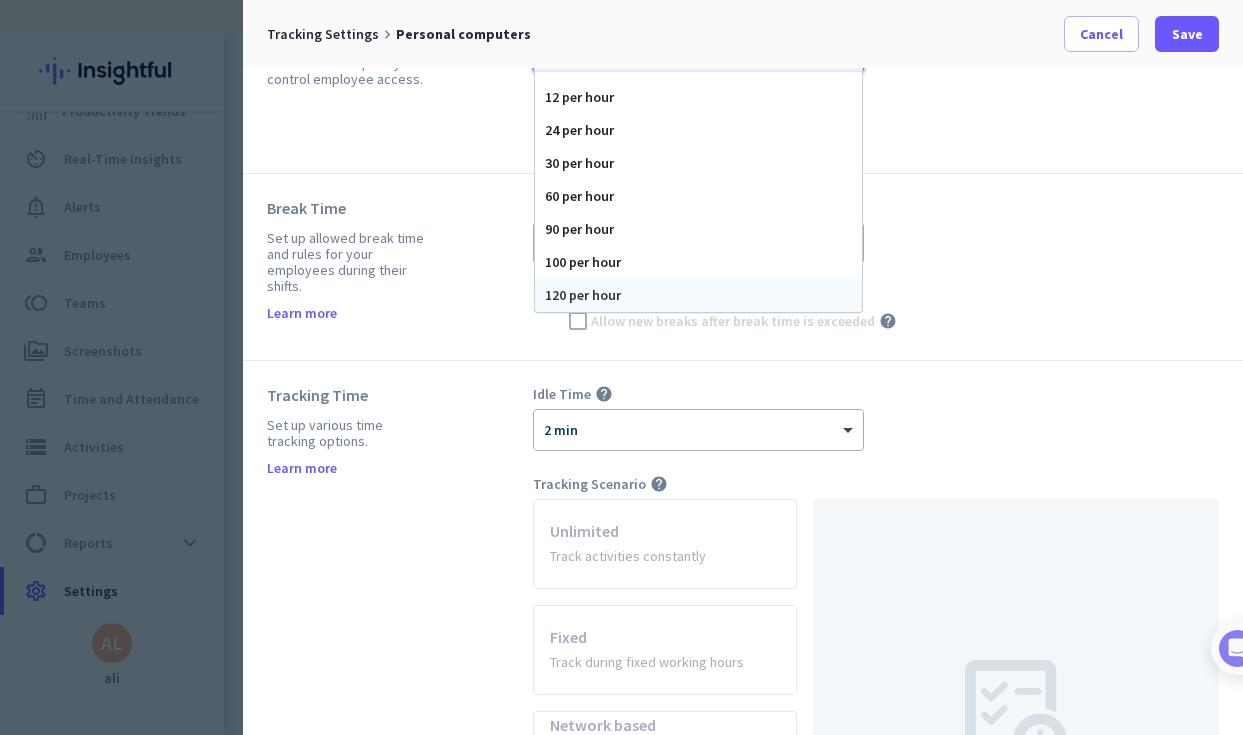 click on "120 per hour" at bounding box center [698, 295] 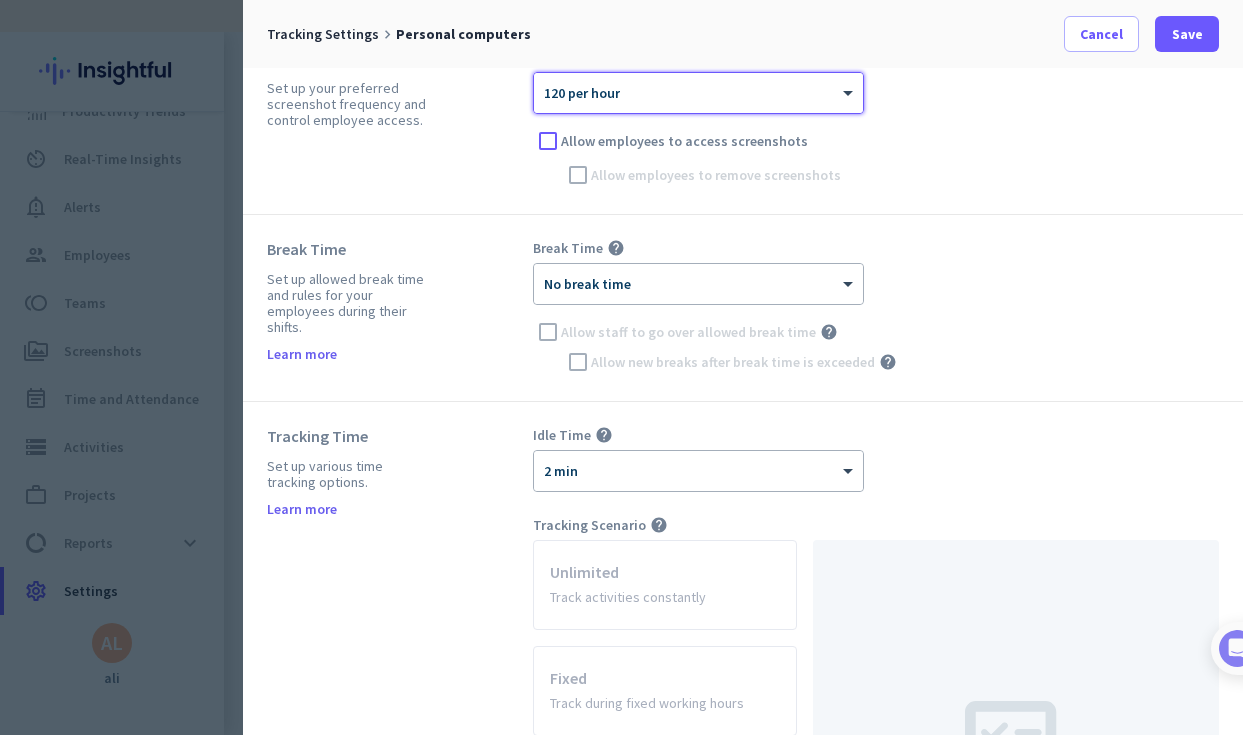 scroll, scrollTop: 203, scrollLeft: 0, axis: vertical 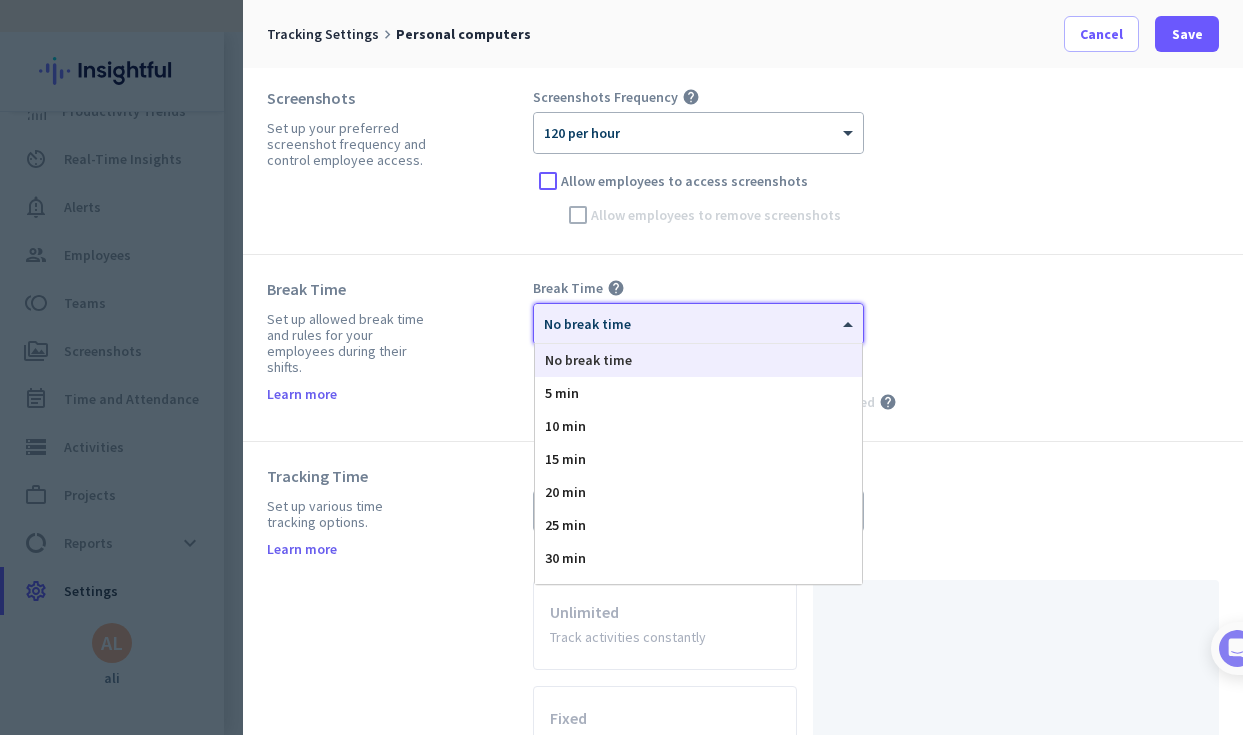 click on "No break time" at bounding box center [587, 324] 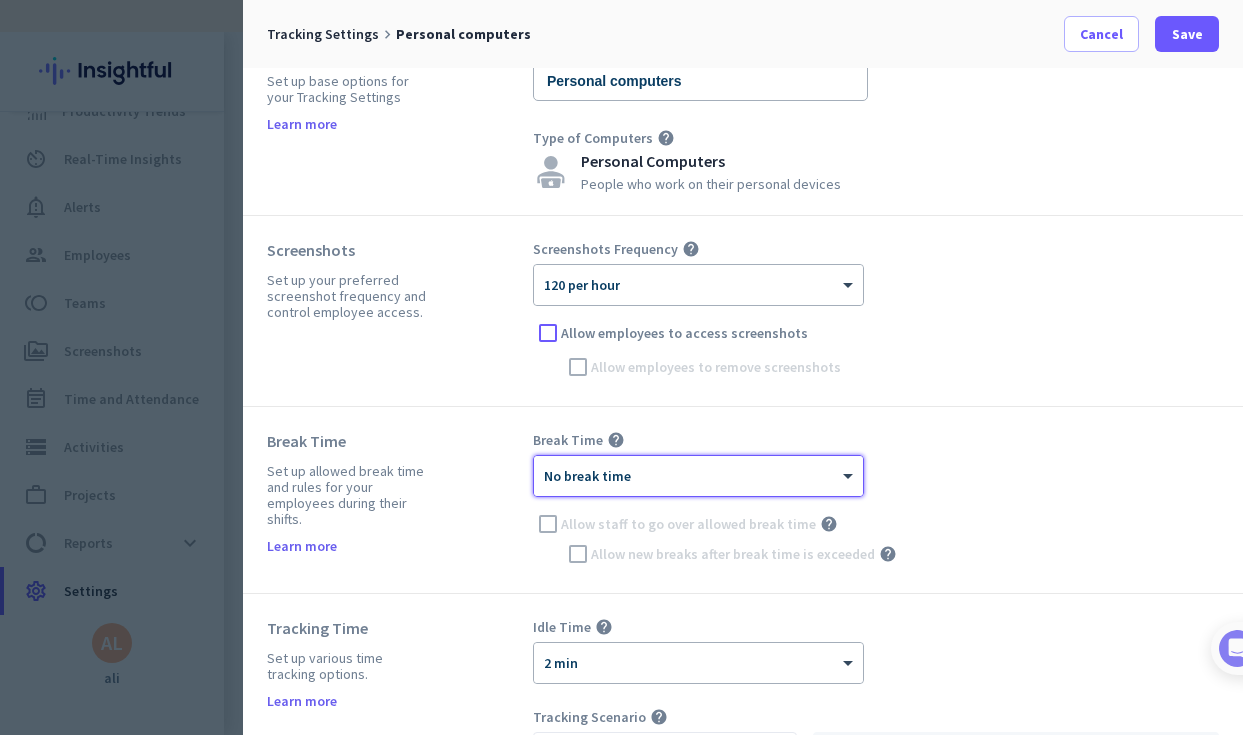scroll, scrollTop: 49, scrollLeft: 0, axis: vertical 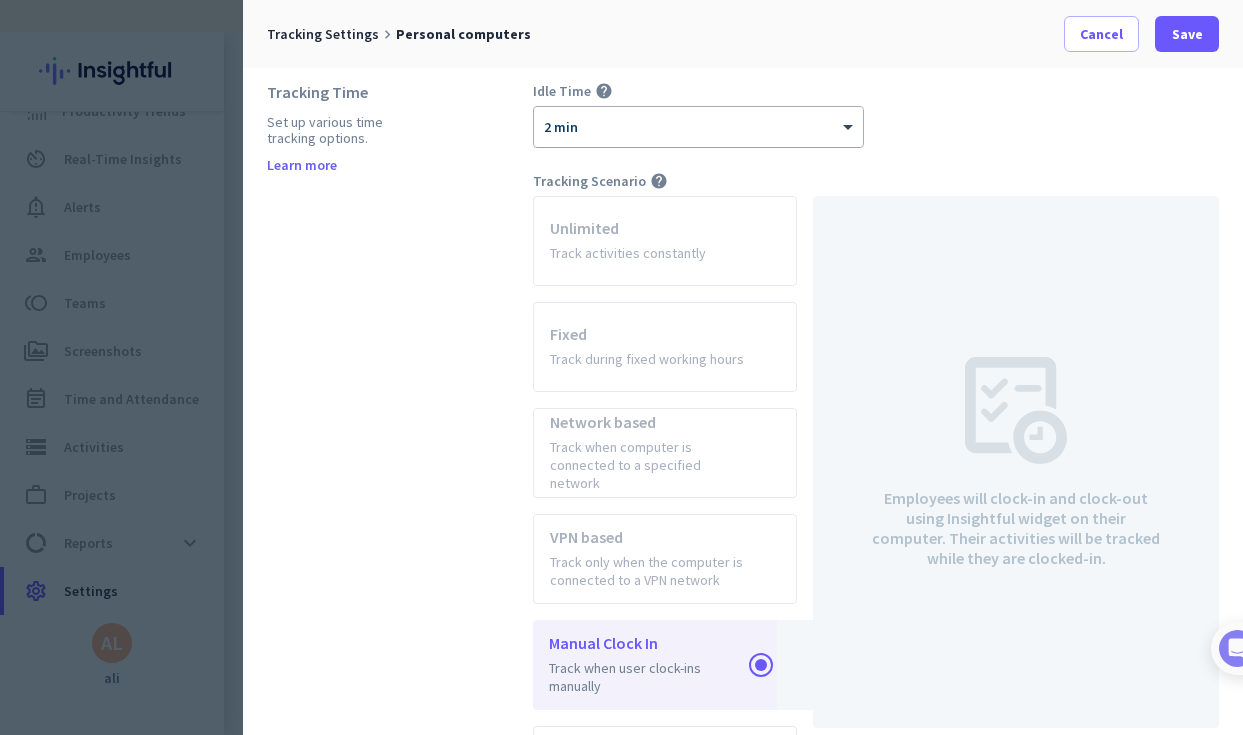 click on "× 2 min" at bounding box center (698, 127) 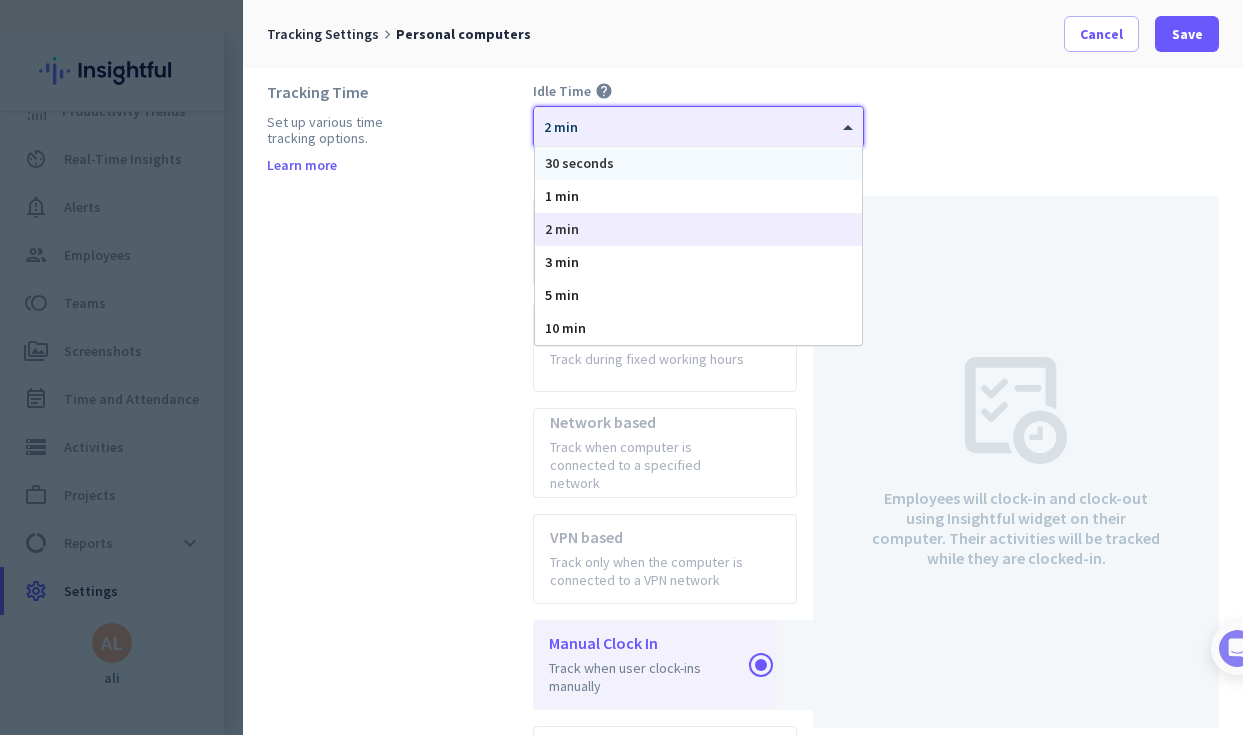 click on "30 seconds" at bounding box center [579, 163] 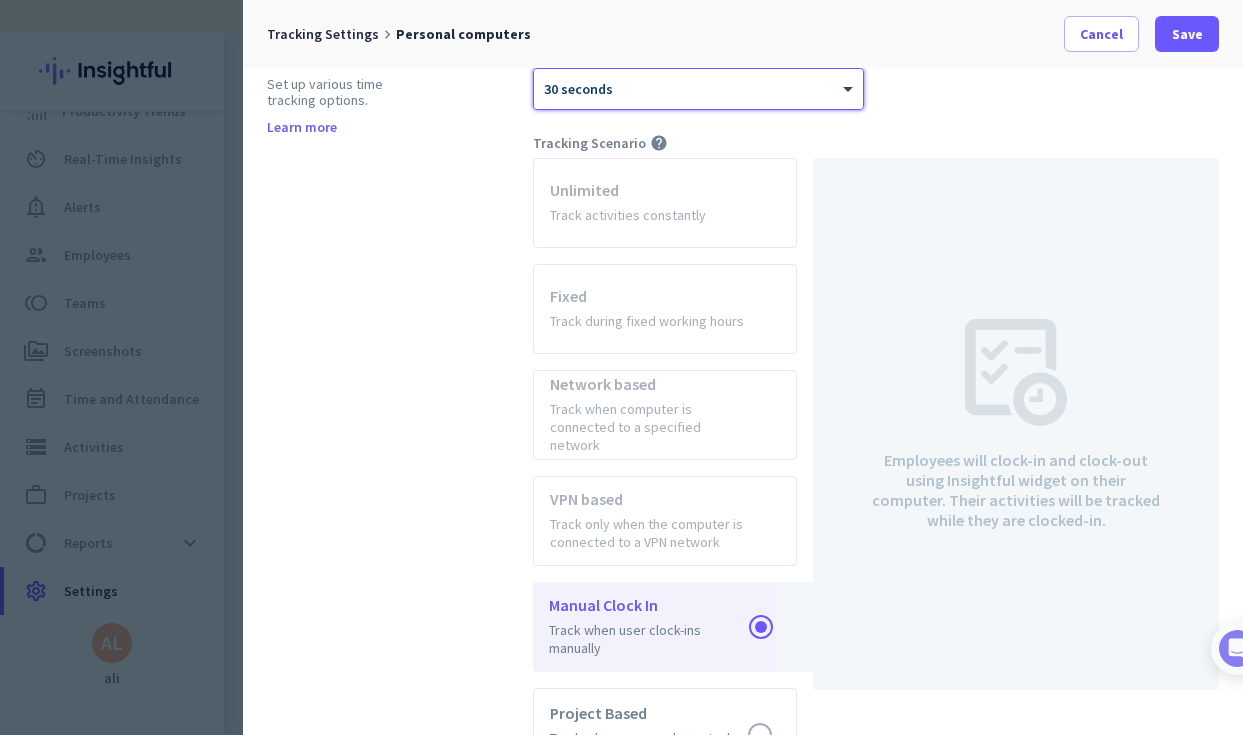 scroll, scrollTop: 631, scrollLeft: 0, axis: vertical 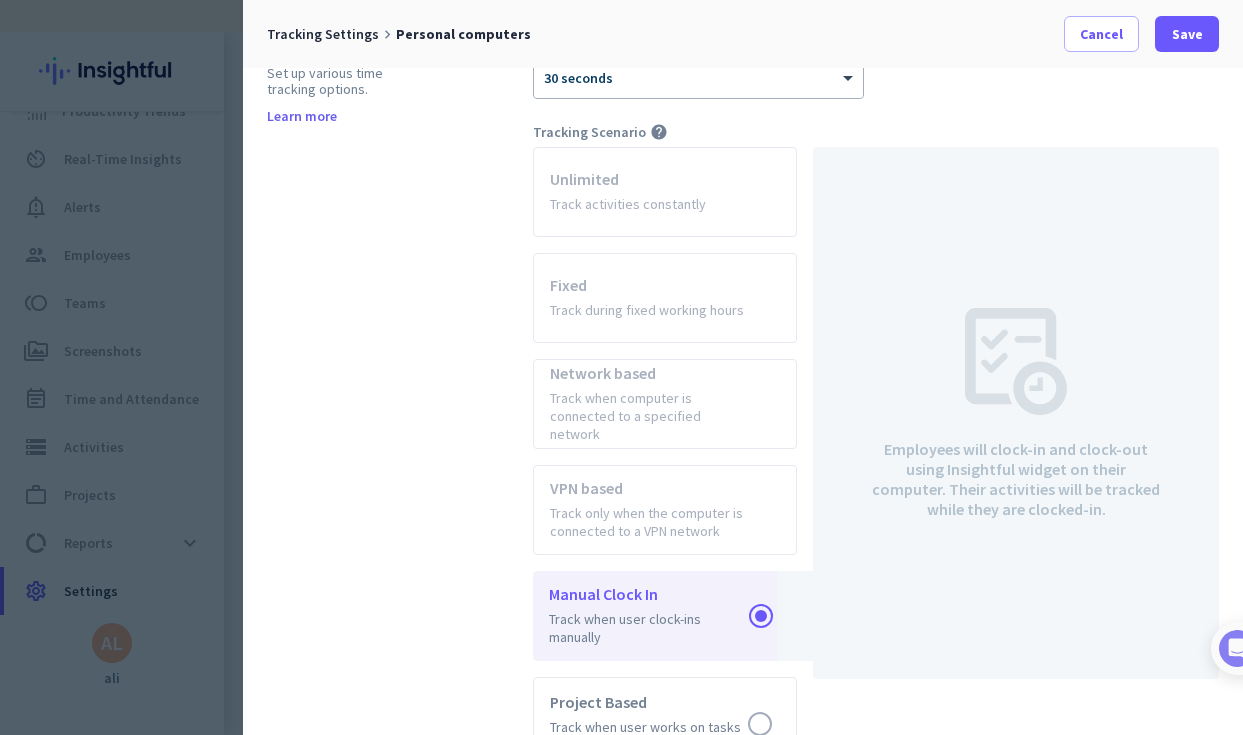 click on "Unlimited  Track activities constantly" at bounding box center (665, 192) 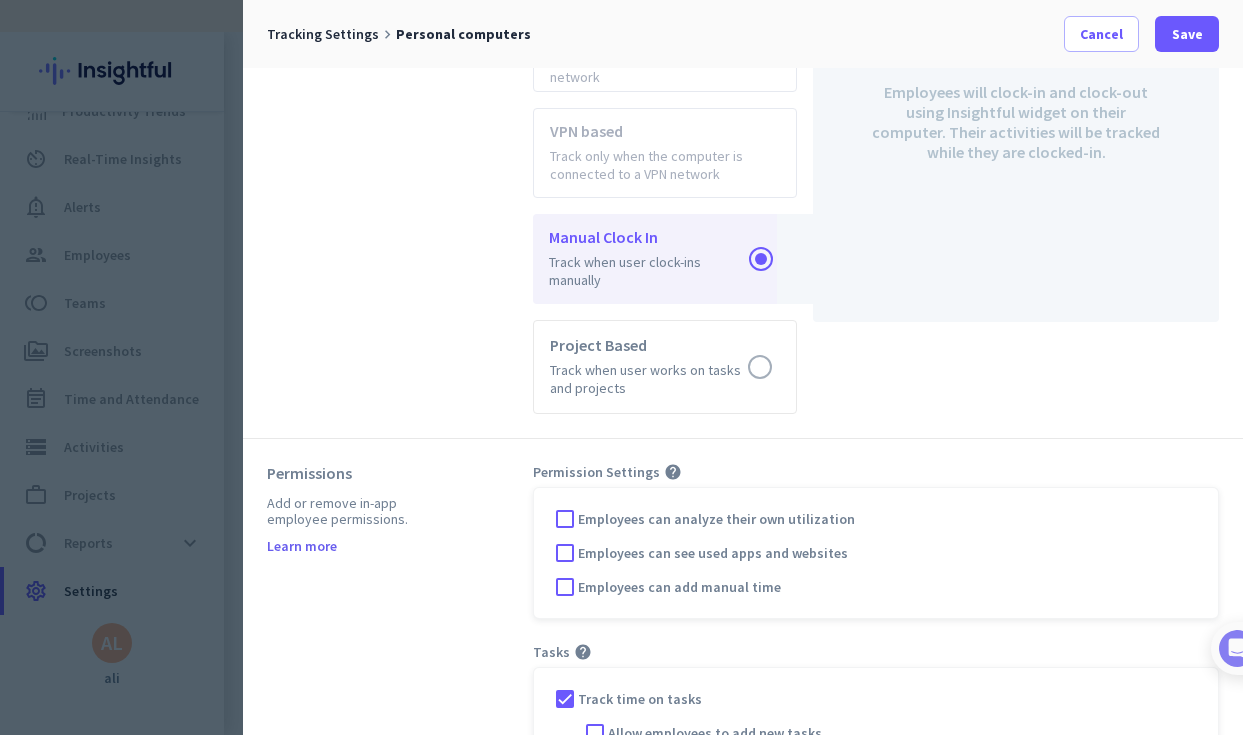scroll, scrollTop: 991, scrollLeft: 0, axis: vertical 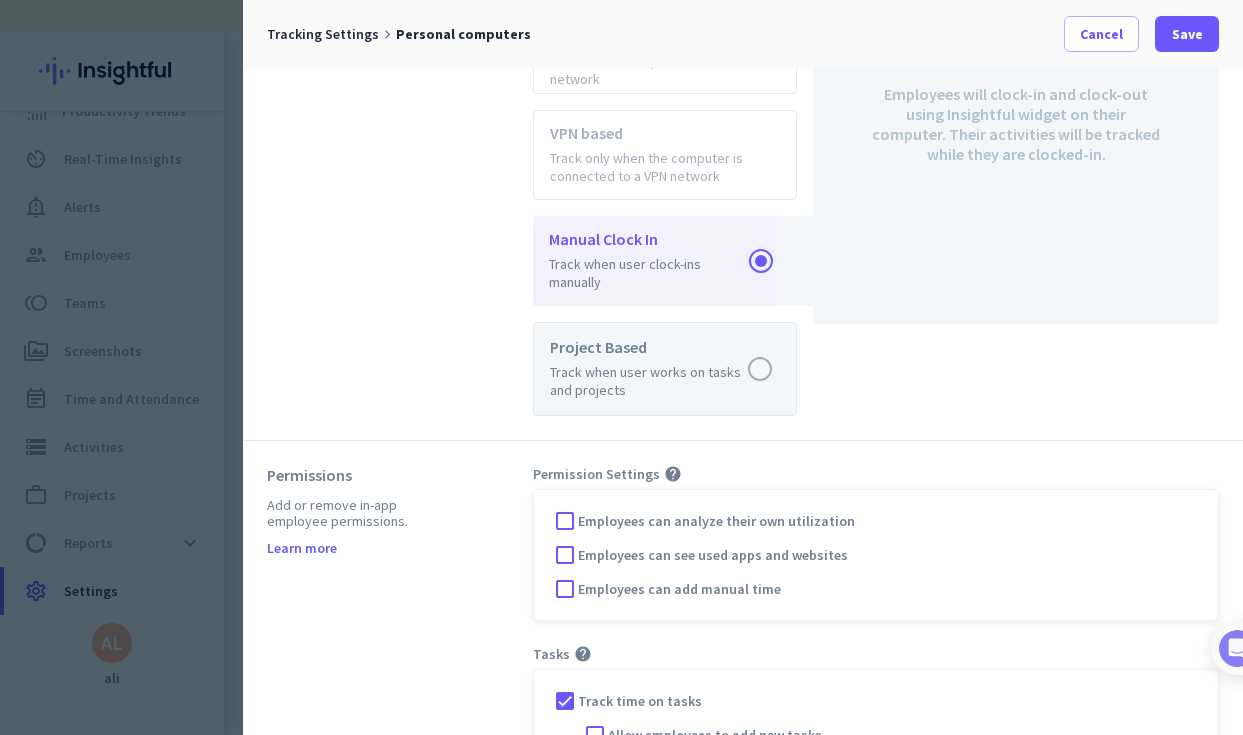 click at bounding box center [665, 369] 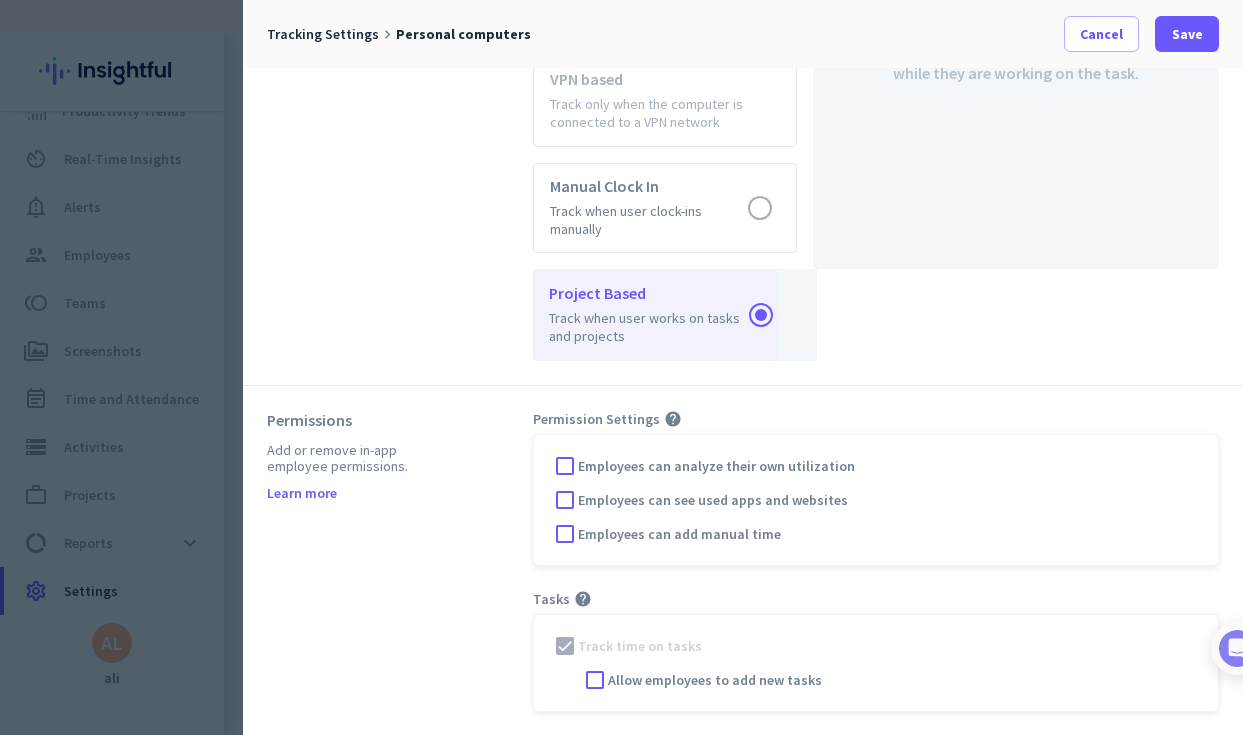 scroll, scrollTop: 1045, scrollLeft: 0, axis: vertical 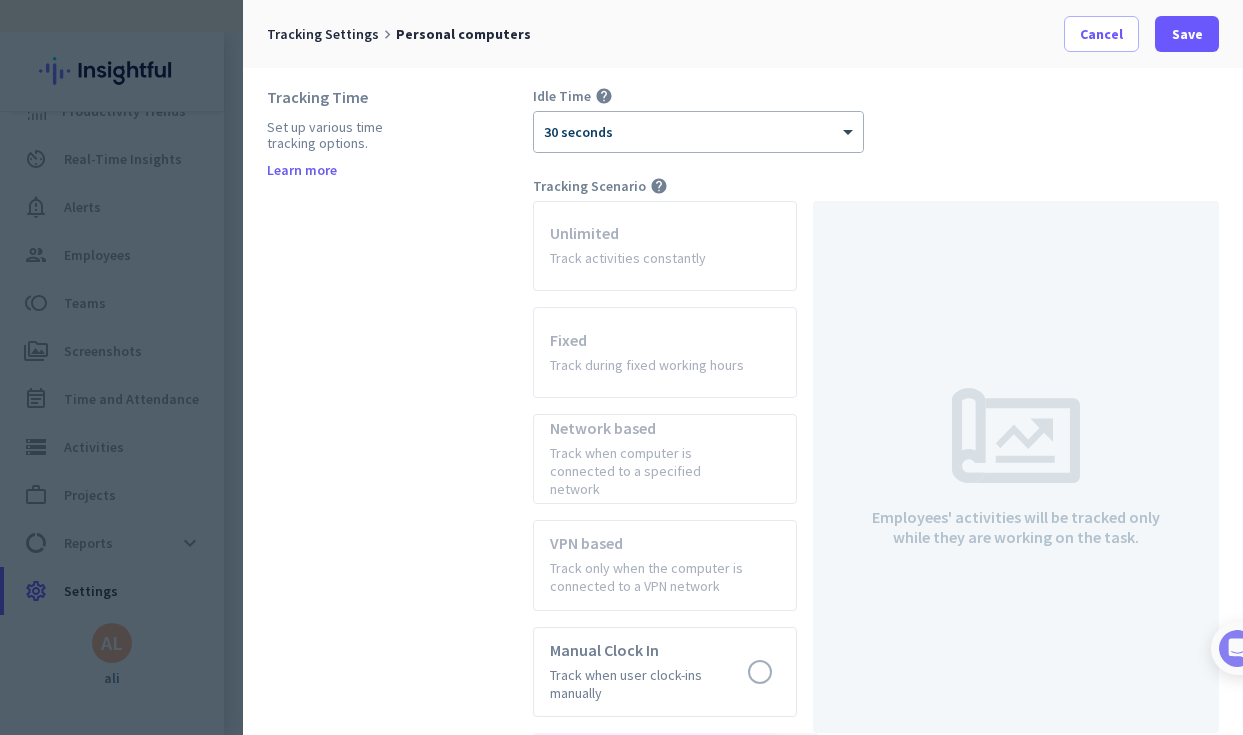 click on "Employees' activities will be tracked only while they are working on the task." at bounding box center (1016, 467) 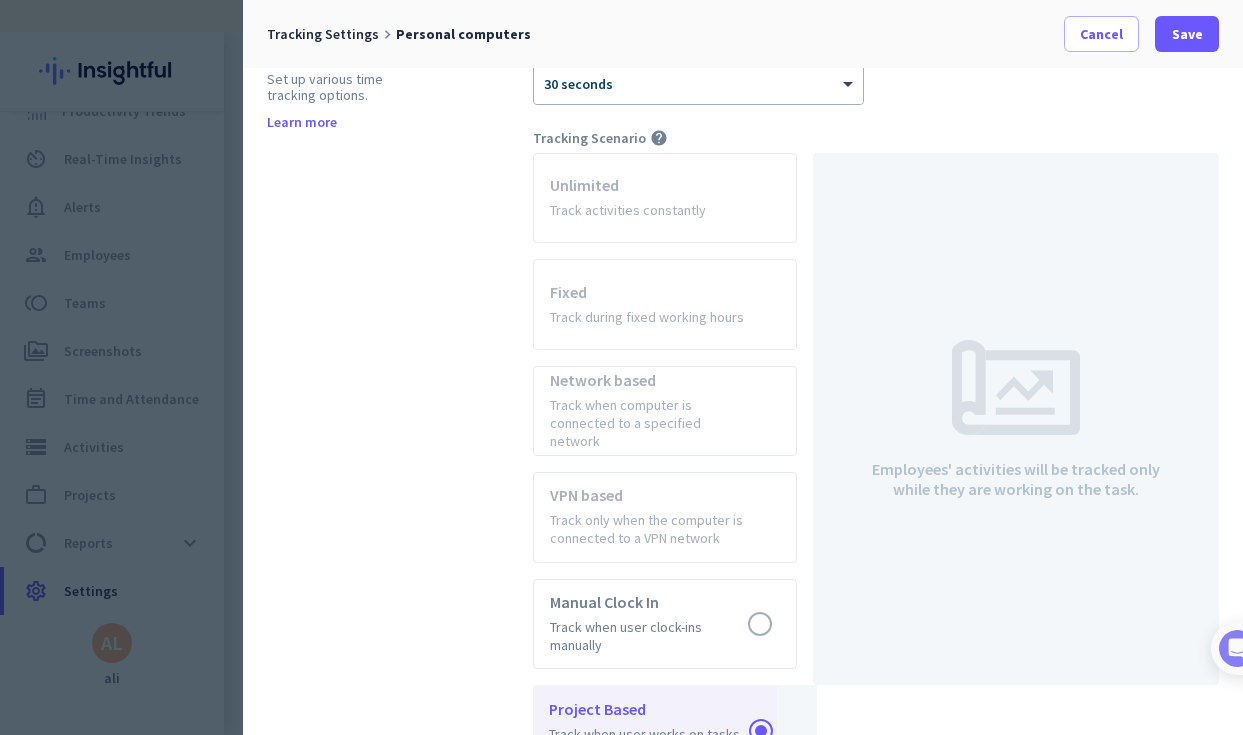 scroll, scrollTop: 632, scrollLeft: 0, axis: vertical 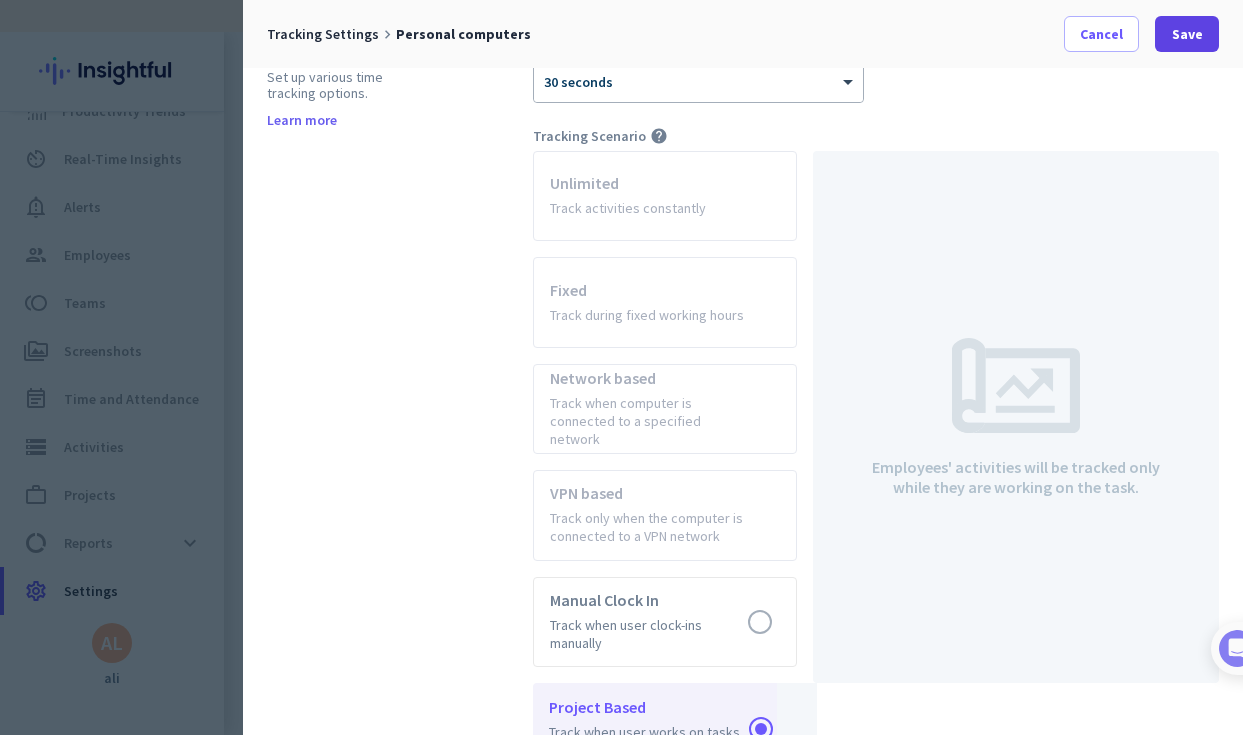 click on "Save" at bounding box center (1187, 34) 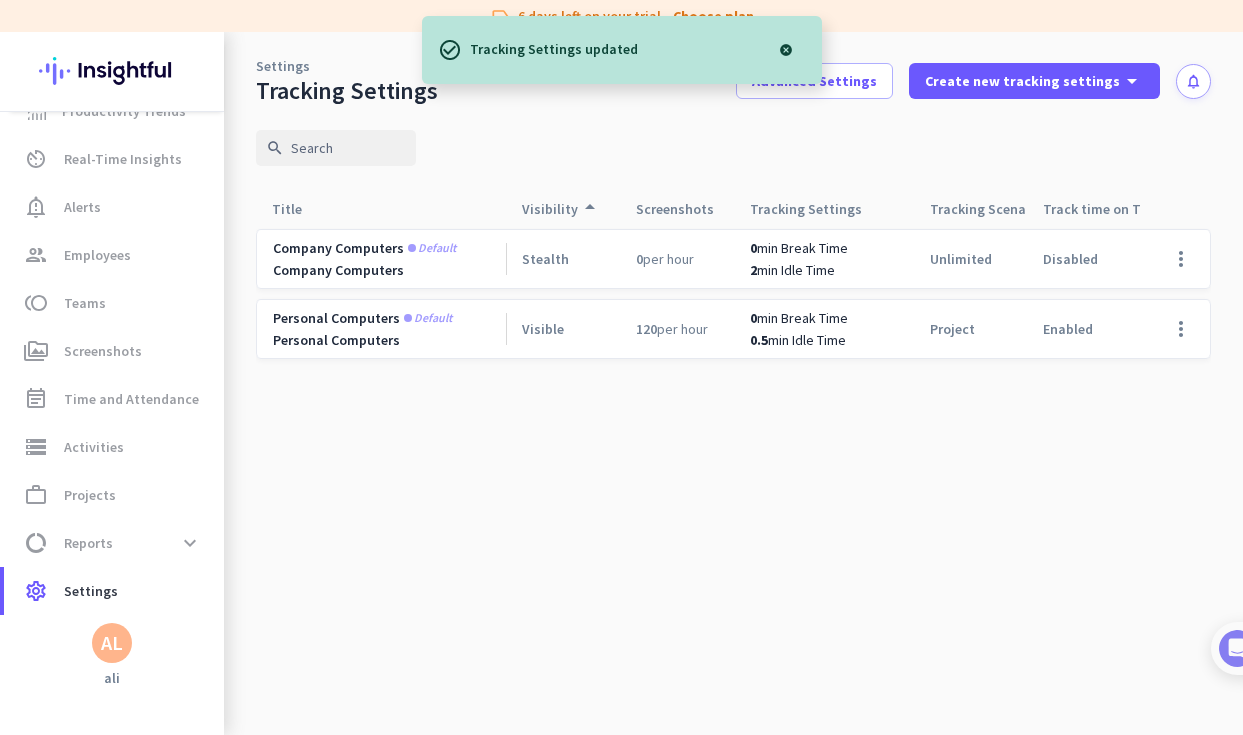 scroll, scrollTop: 0, scrollLeft: 0, axis: both 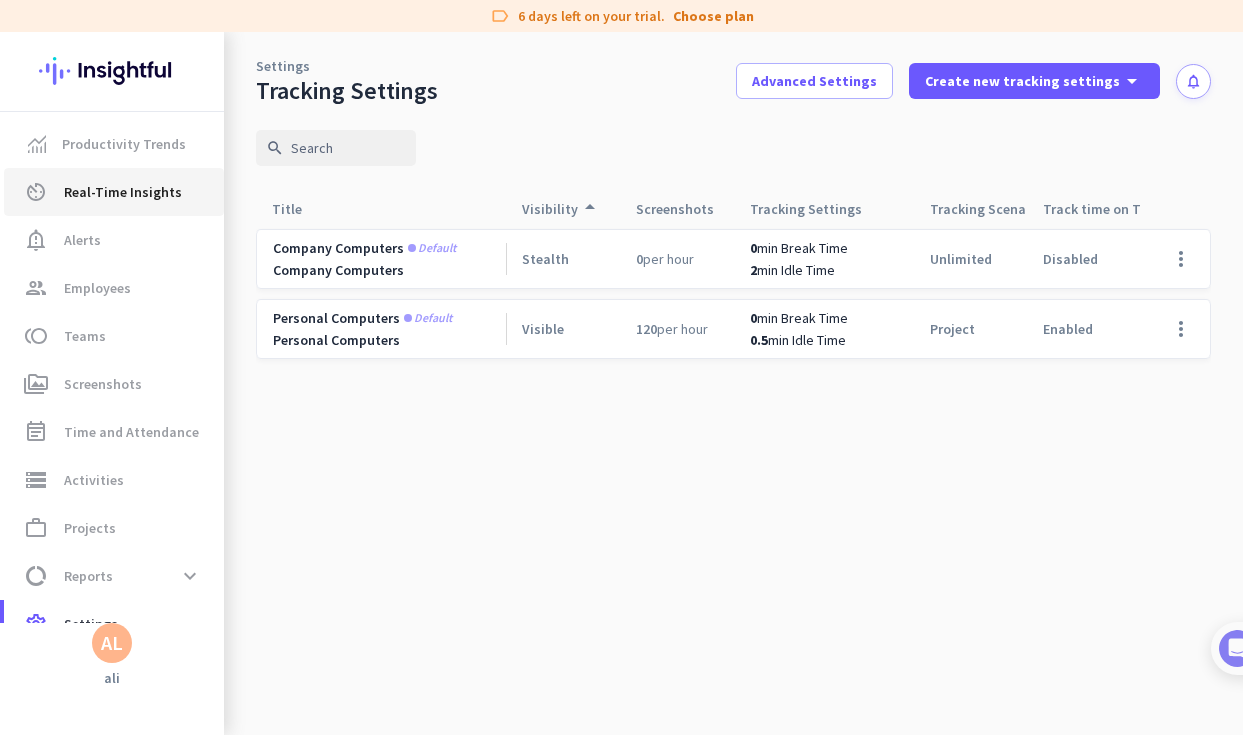 click on "Real-Time Insights" 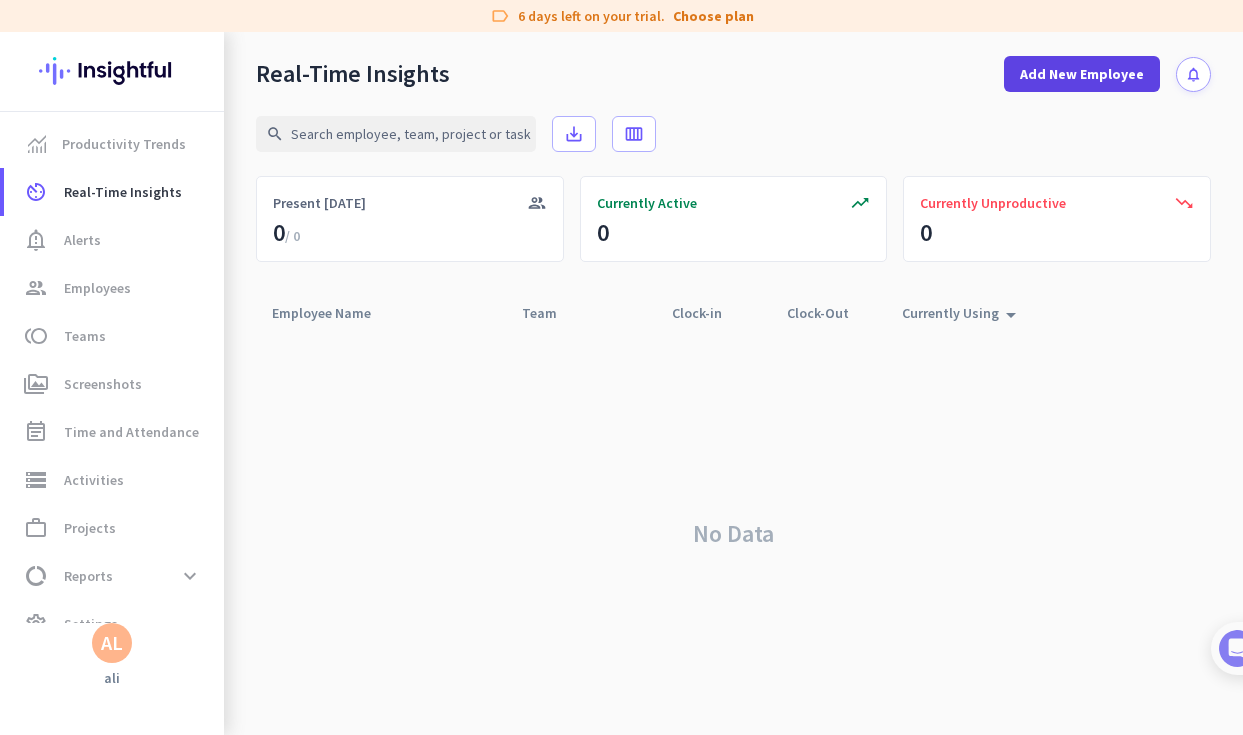 click on "Add New Employee" at bounding box center [1082, 74] 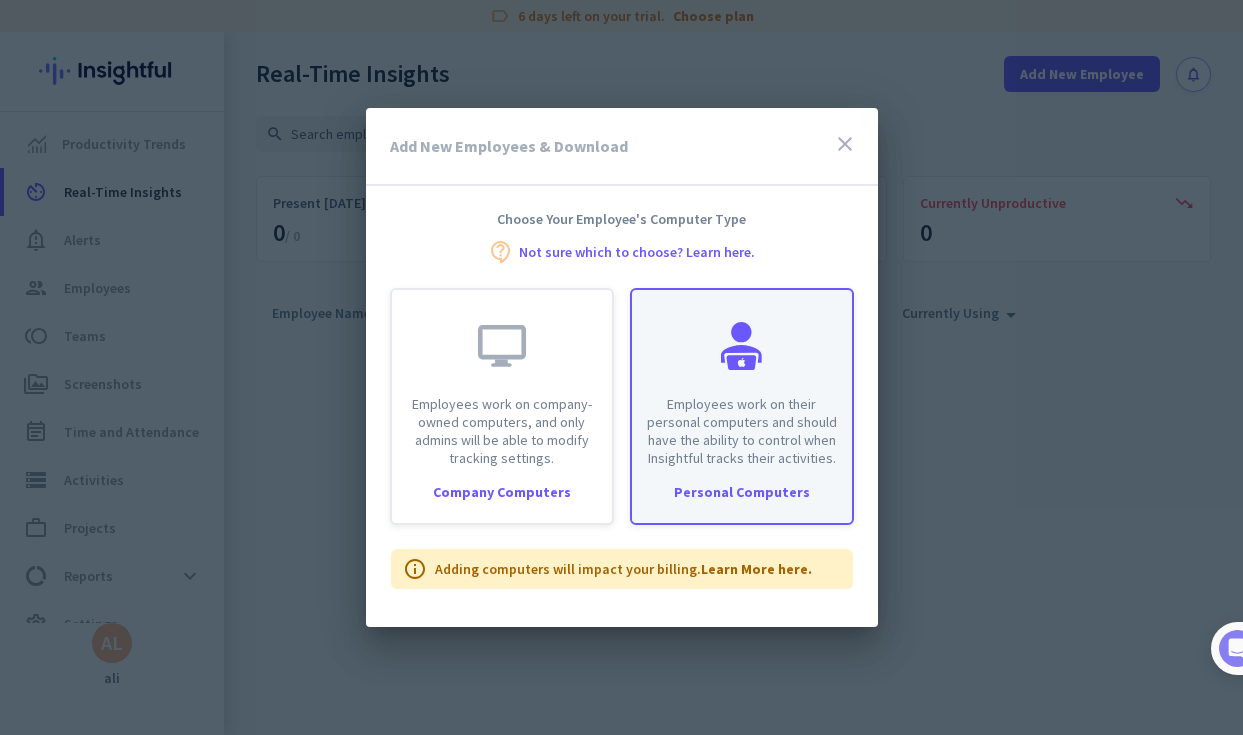 click on "Employees work on their personal computers and should have the ability to control when Insightful tracks their activities." at bounding box center [742, 431] 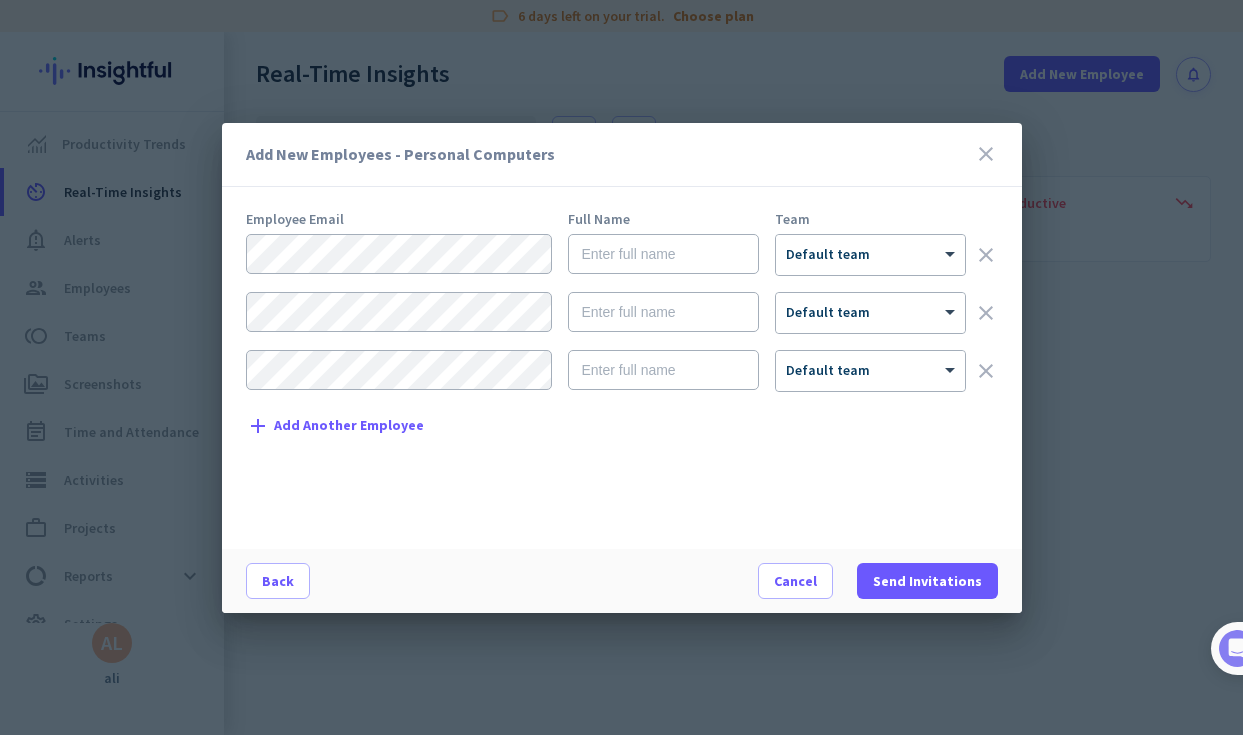 scroll, scrollTop: 0, scrollLeft: 0, axis: both 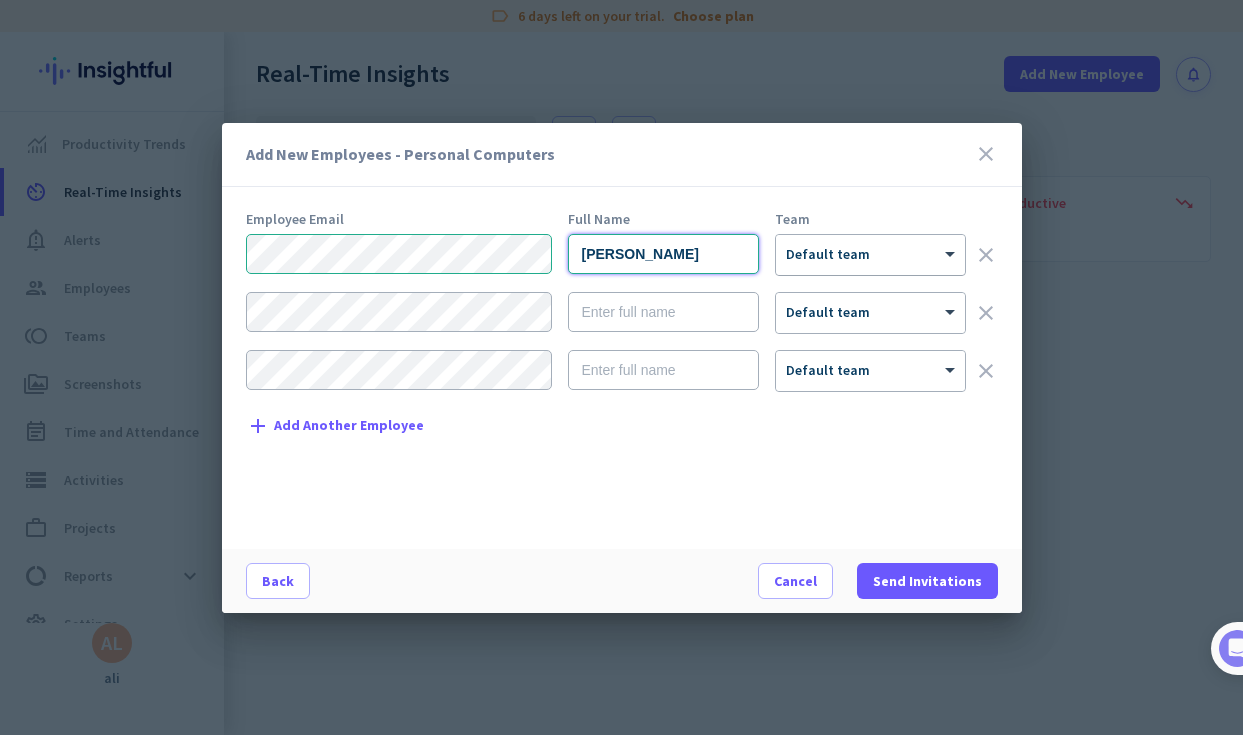 type on "[PERSON_NAME]" 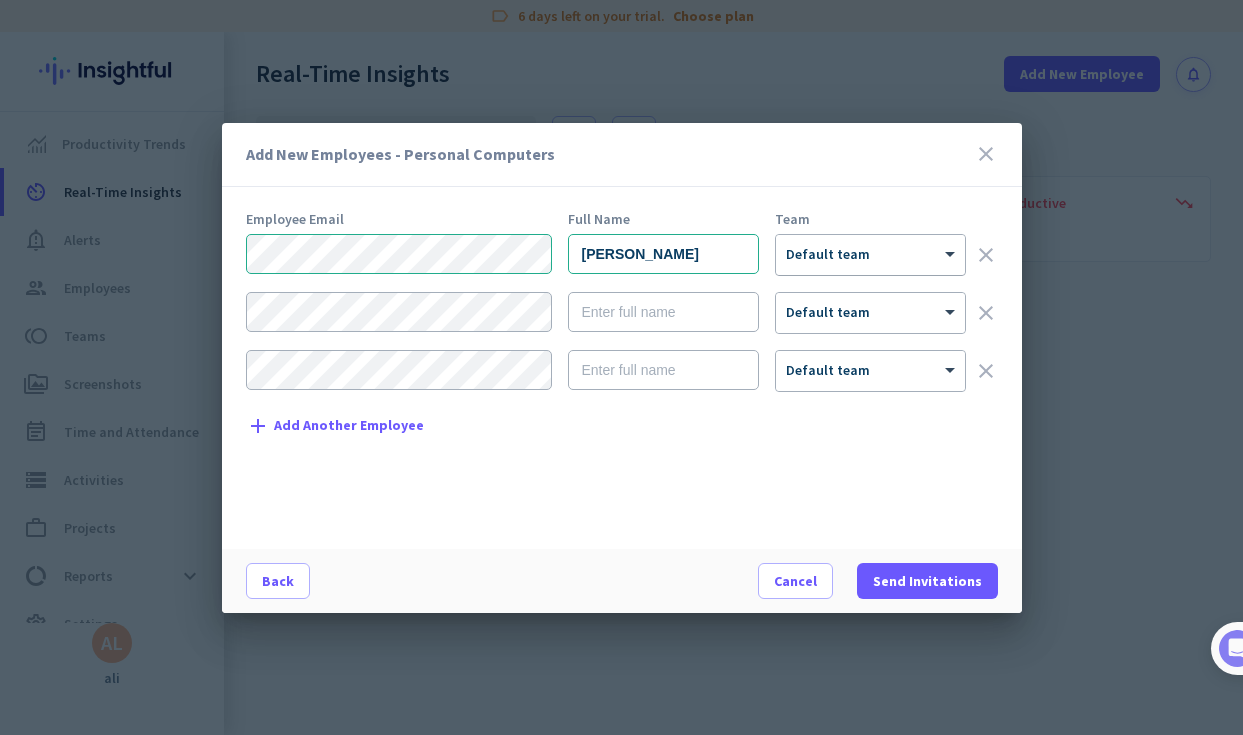 click at bounding box center [870, 248] 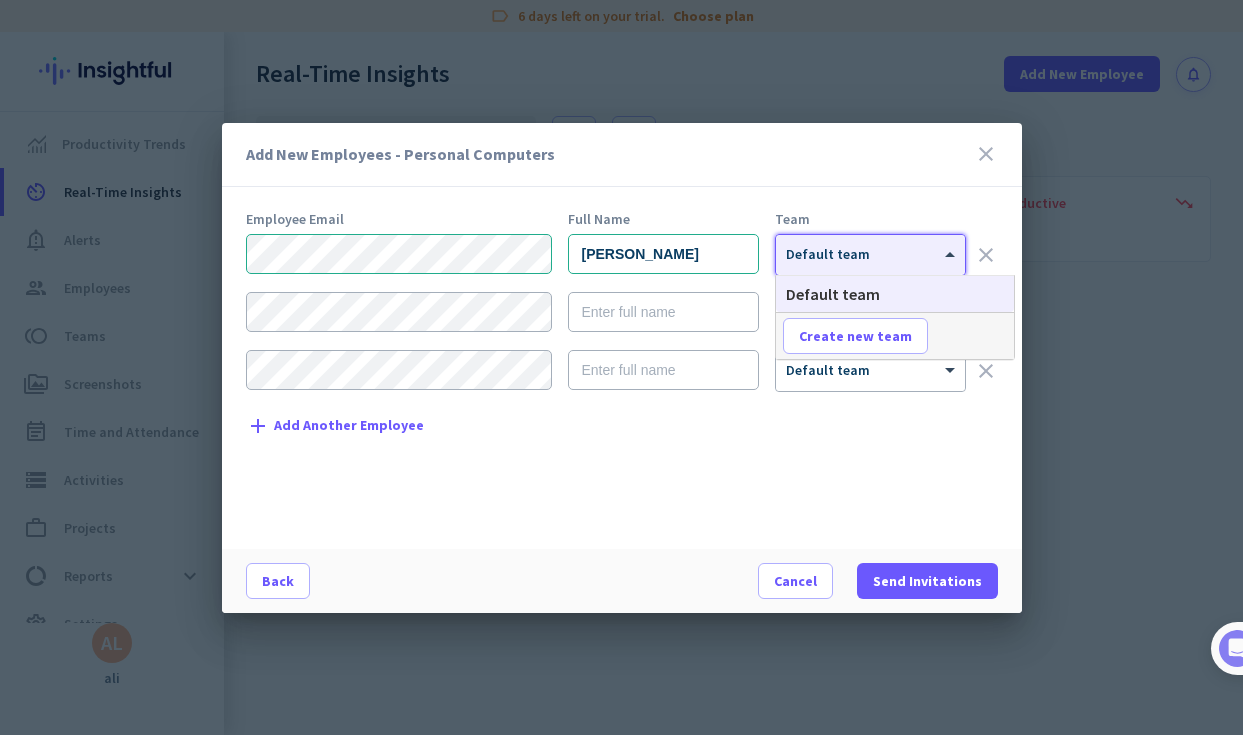 click on "Add New Employees - Personal Computers  close" at bounding box center (622, 155) 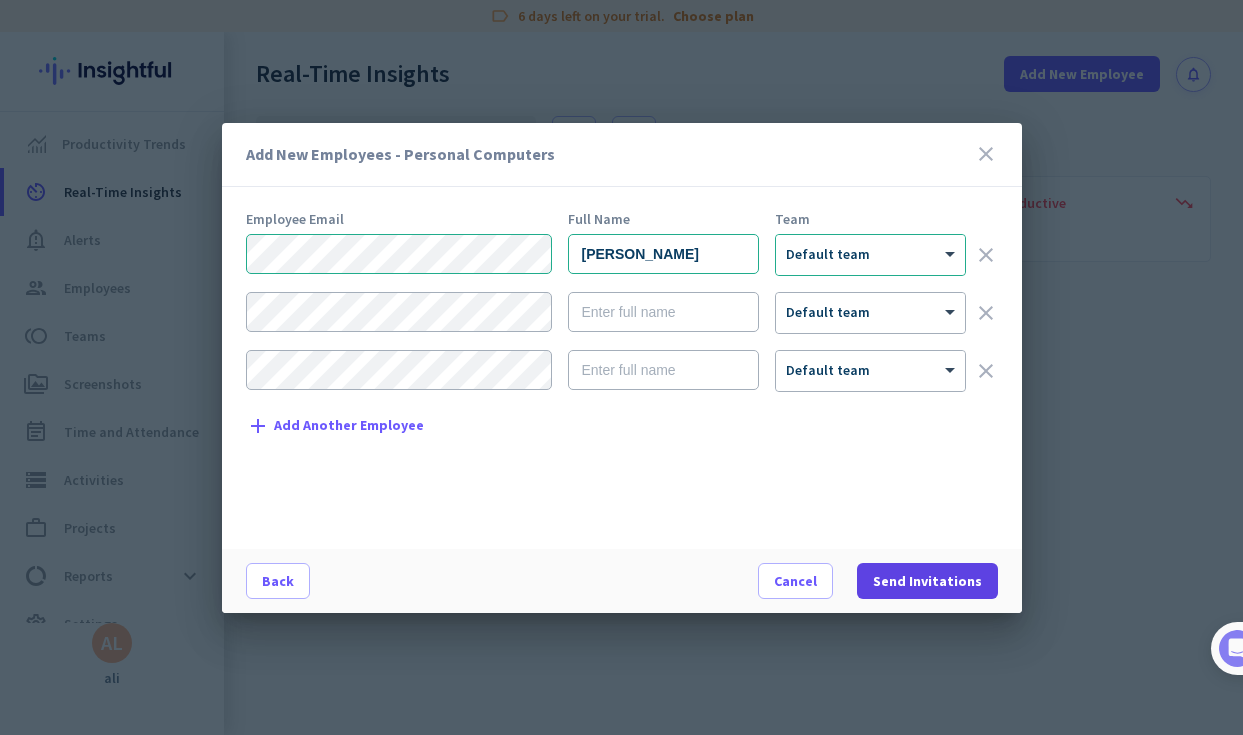 scroll, scrollTop: 0, scrollLeft: 0, axis: both 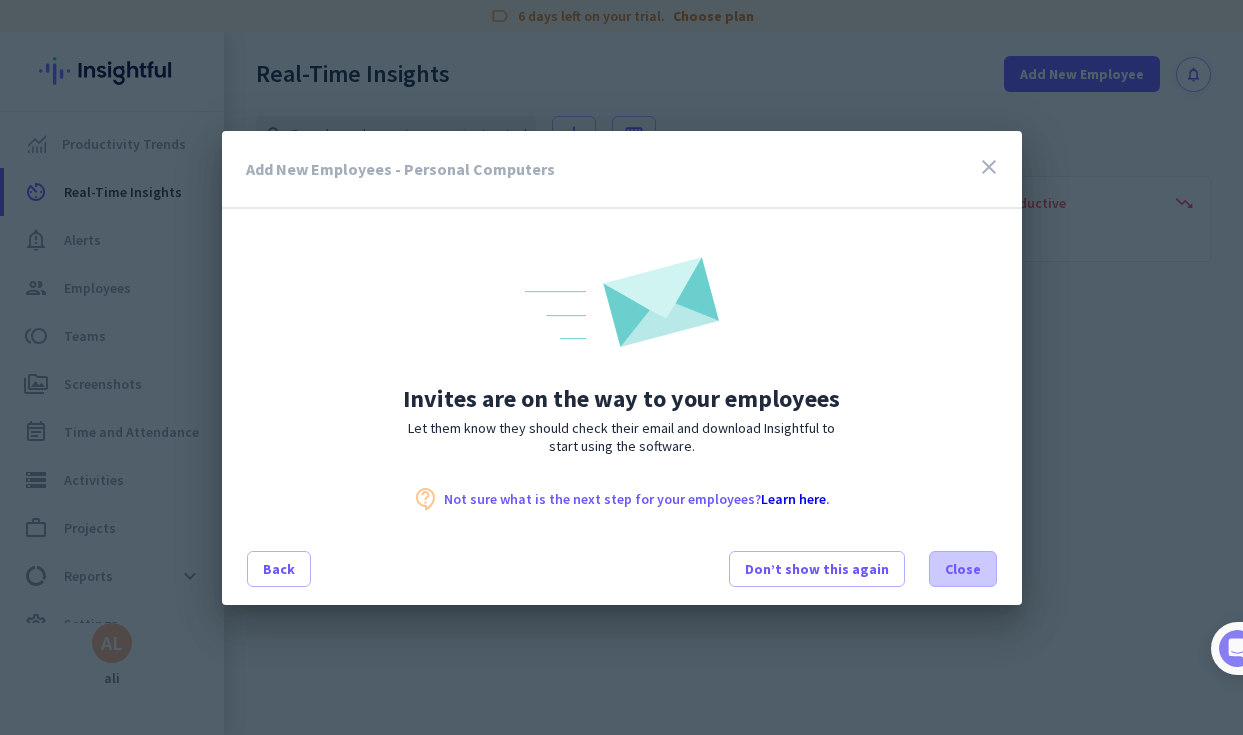 click on "Close" at bounding box center (963, 569) 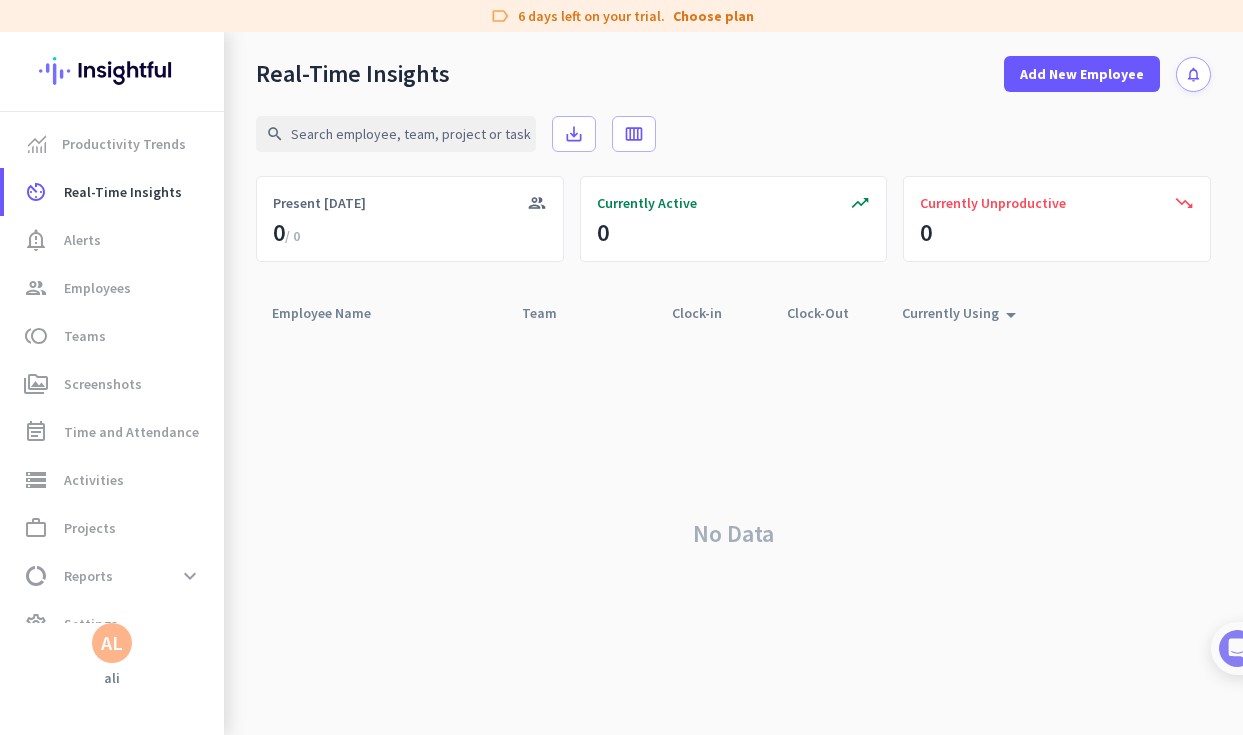 scroll, scrollTop: 0, scrollLeft: 0, axis: both 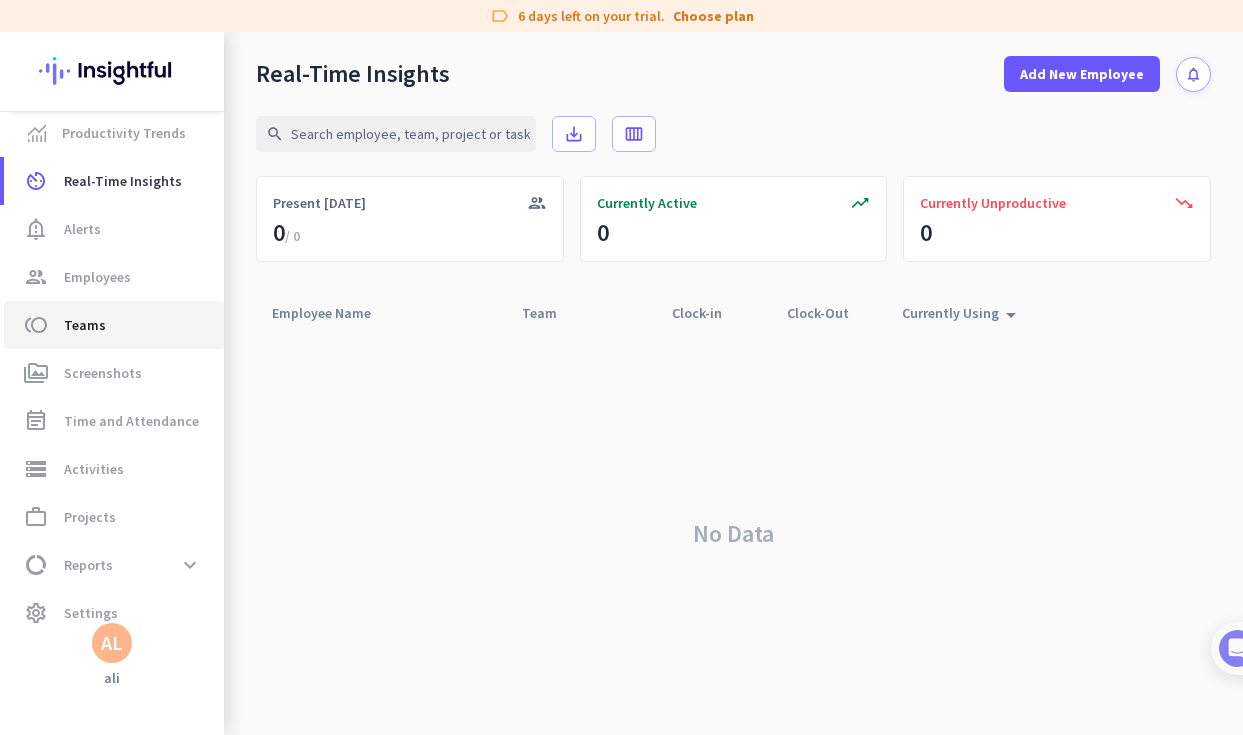 click on "toll  Teams" 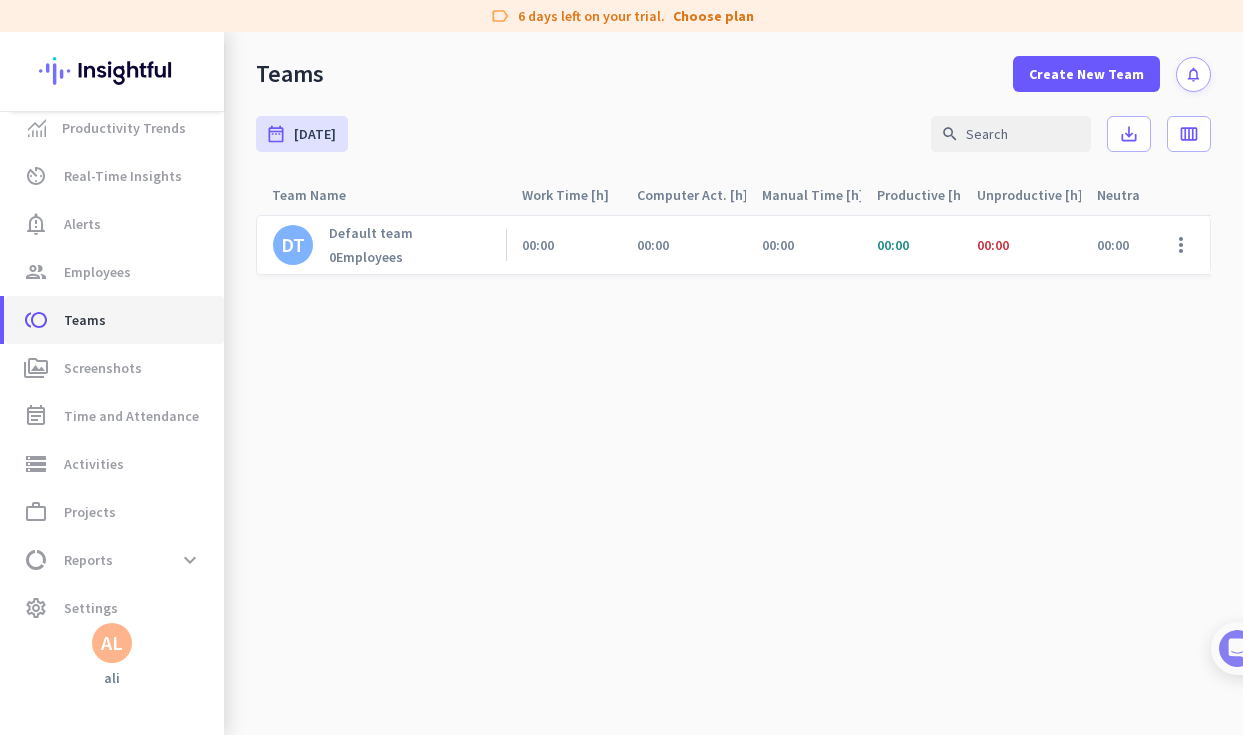 scroll, scrollTop: 18, scrollLeft: 0, axis: vertical 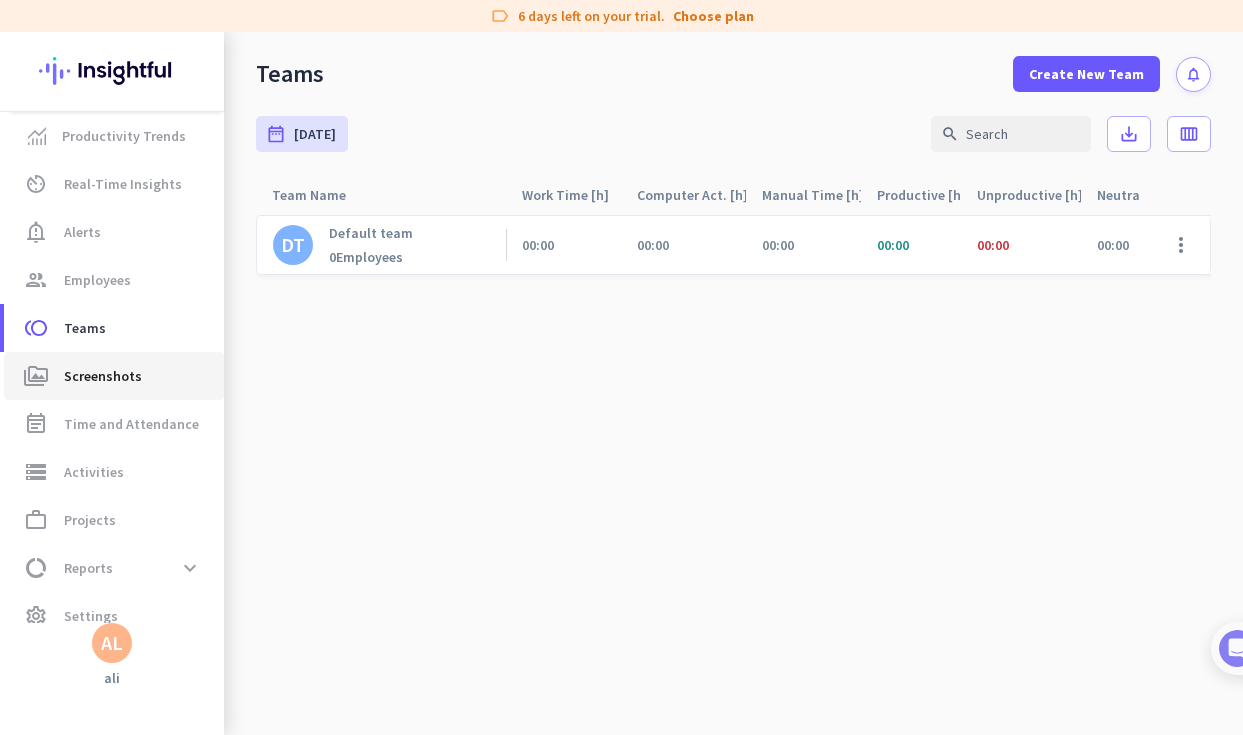 click on "Screenshots" 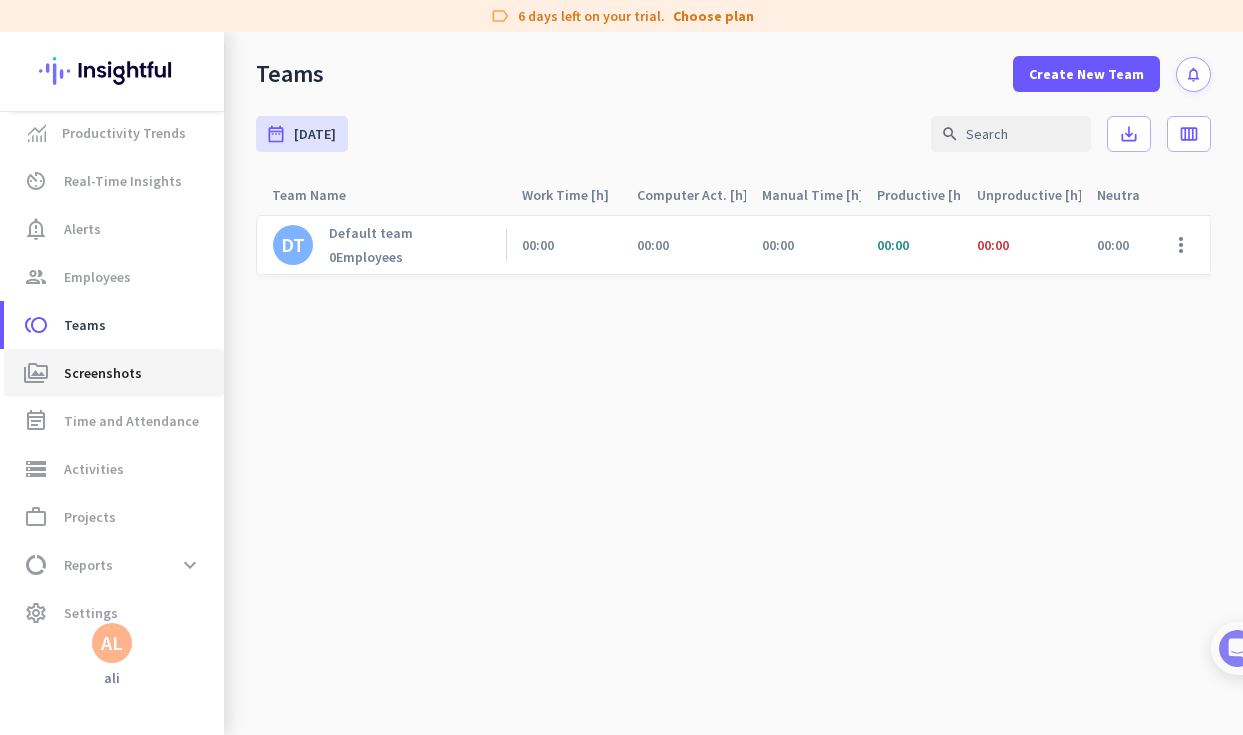 scroll, scrollTop: 15, scrollLeft: 0, axis: vertical 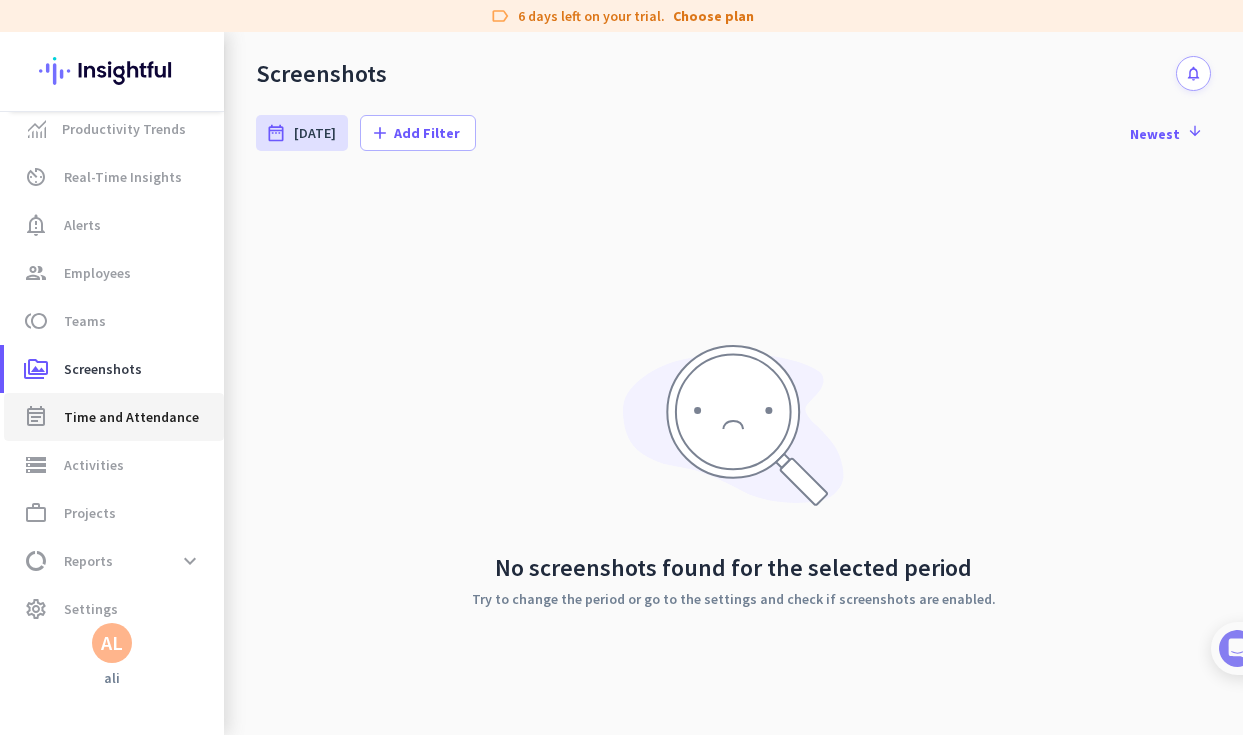 click on "Time and Attendance" 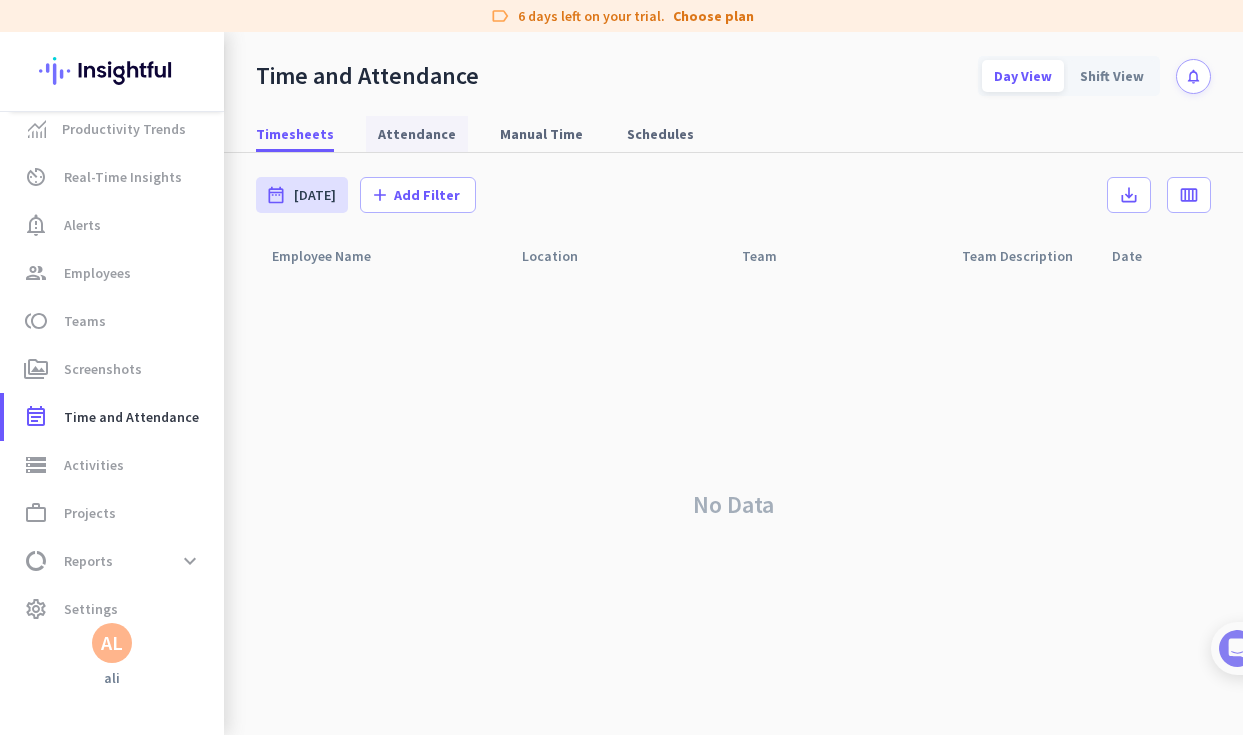 click on "Attendance" at bounding box center [417, 134] 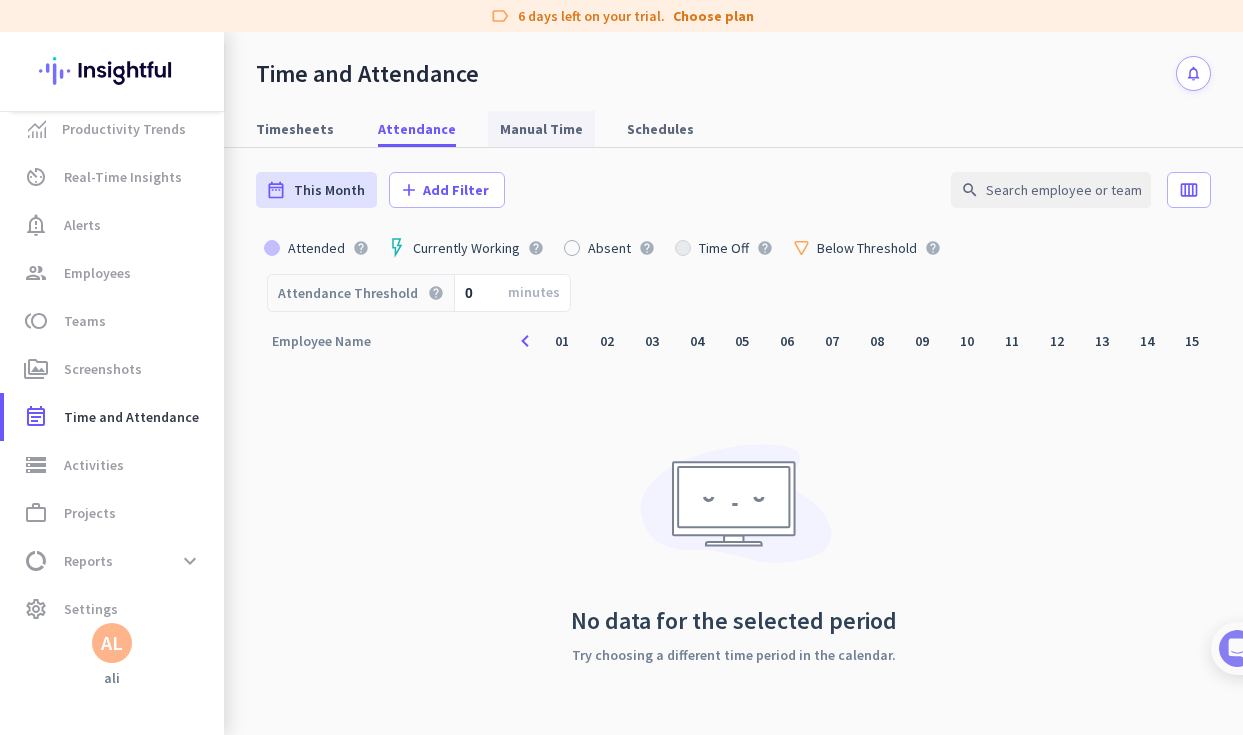 click on "Manual Time" at bounding box center [541, 129] 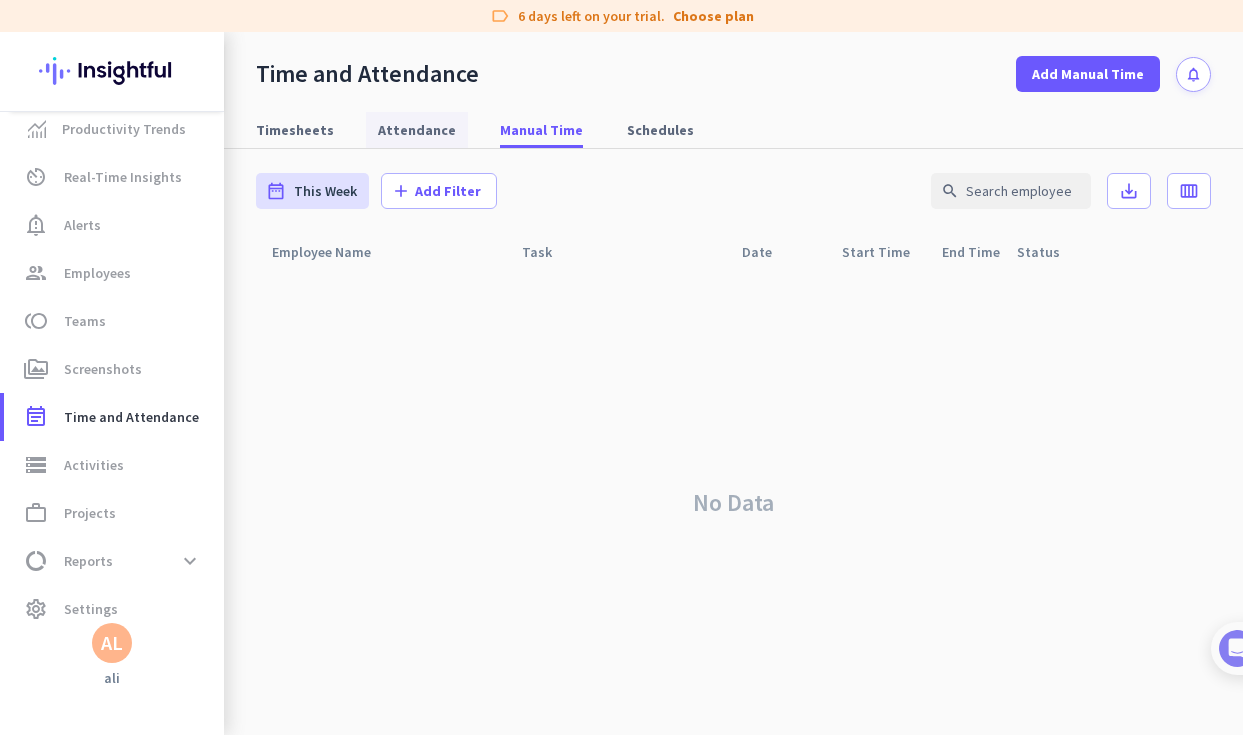 click on "Attendance" at bounding box center [417, 130] 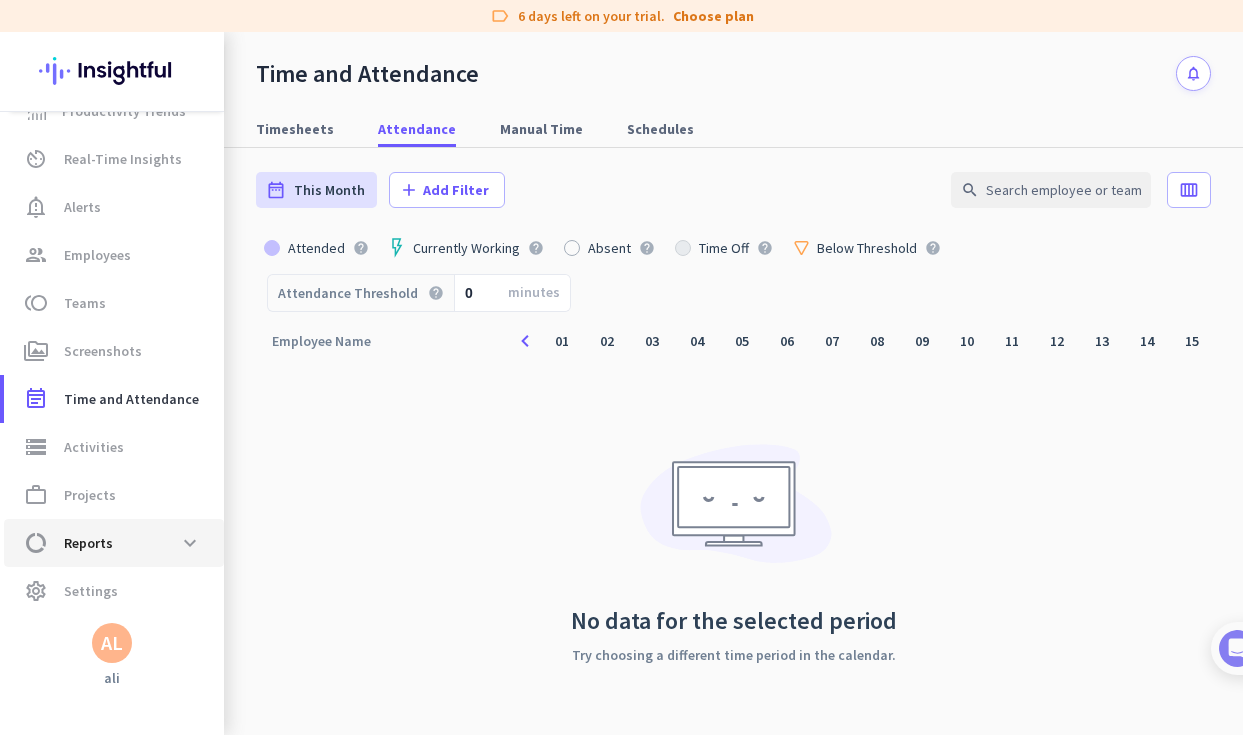scroll, scrollTop: 33, scrollLeft: 0, axis: vertical 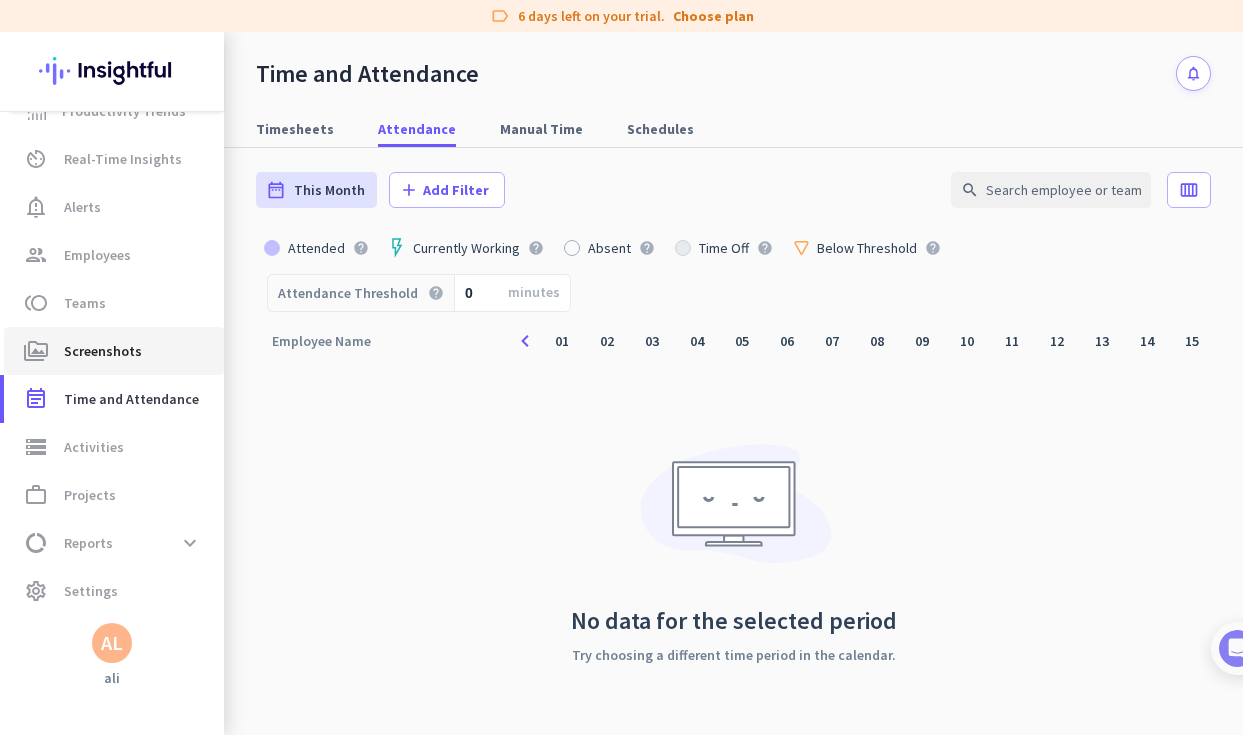 click on "Screenshots" 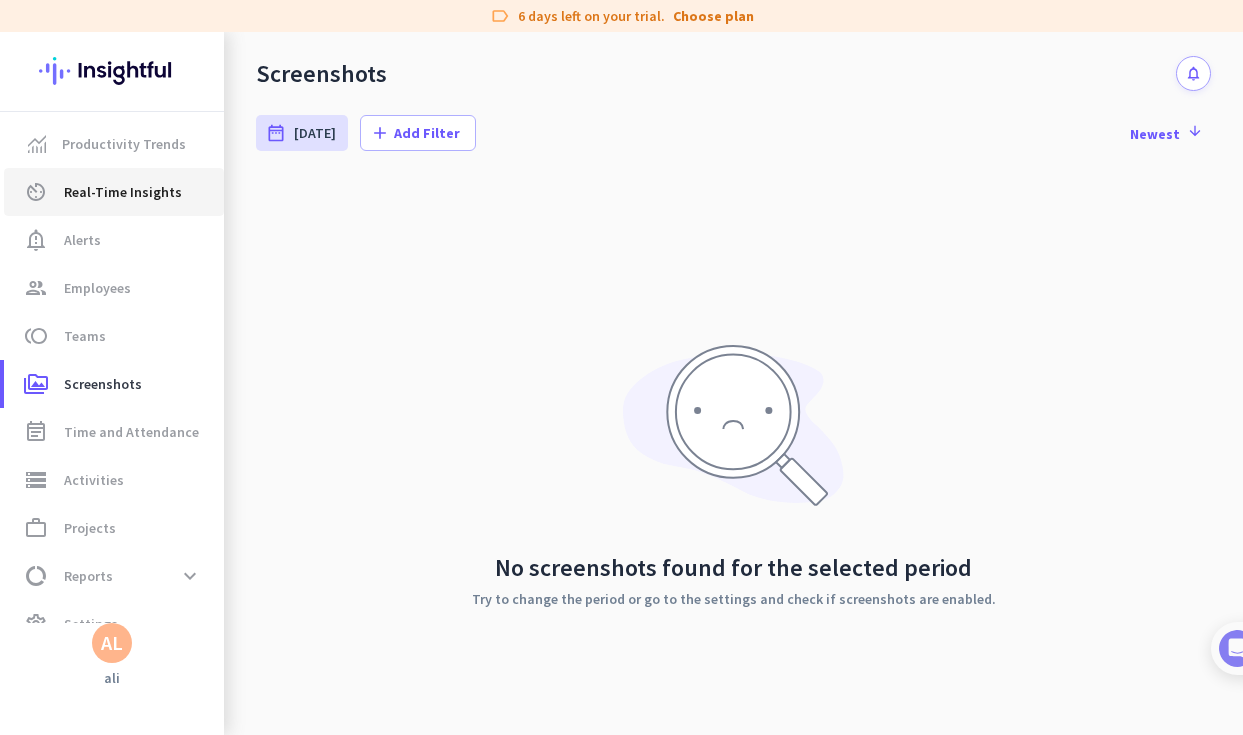 scroll, scrollTop: -11, scrollLeft: 0, axis: vertical 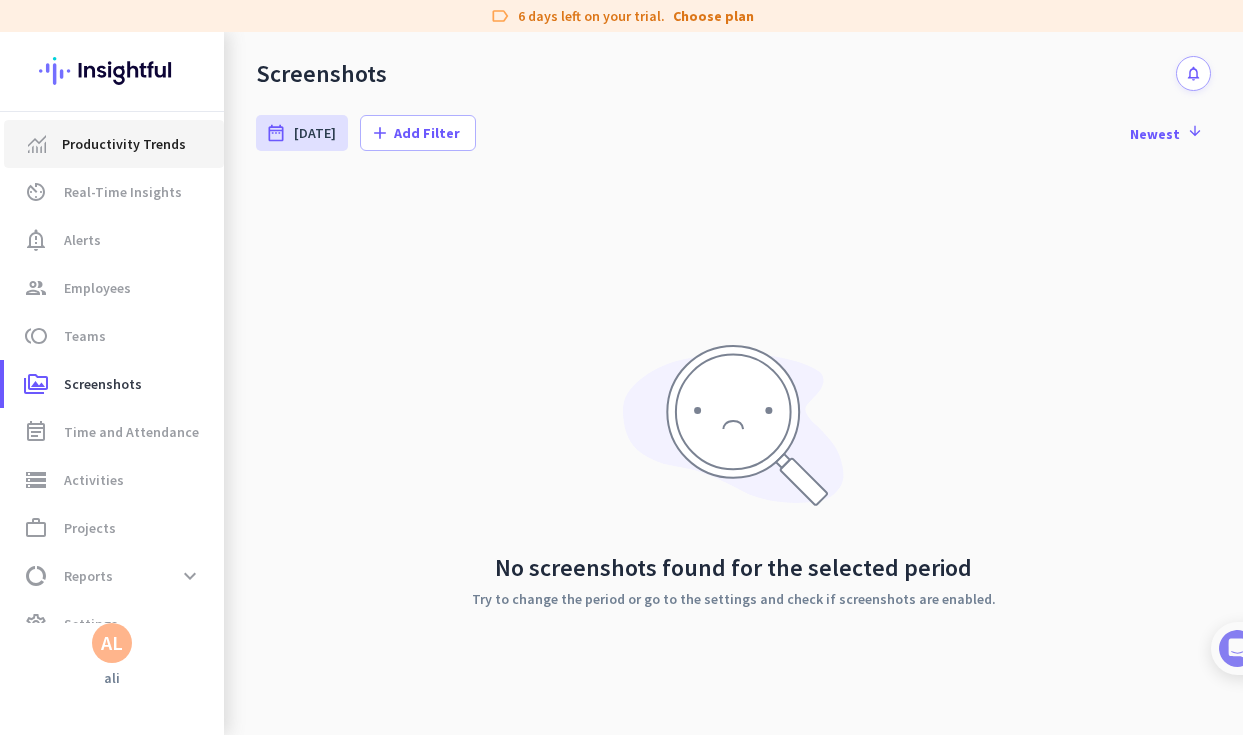 click on "Productivity Trends" 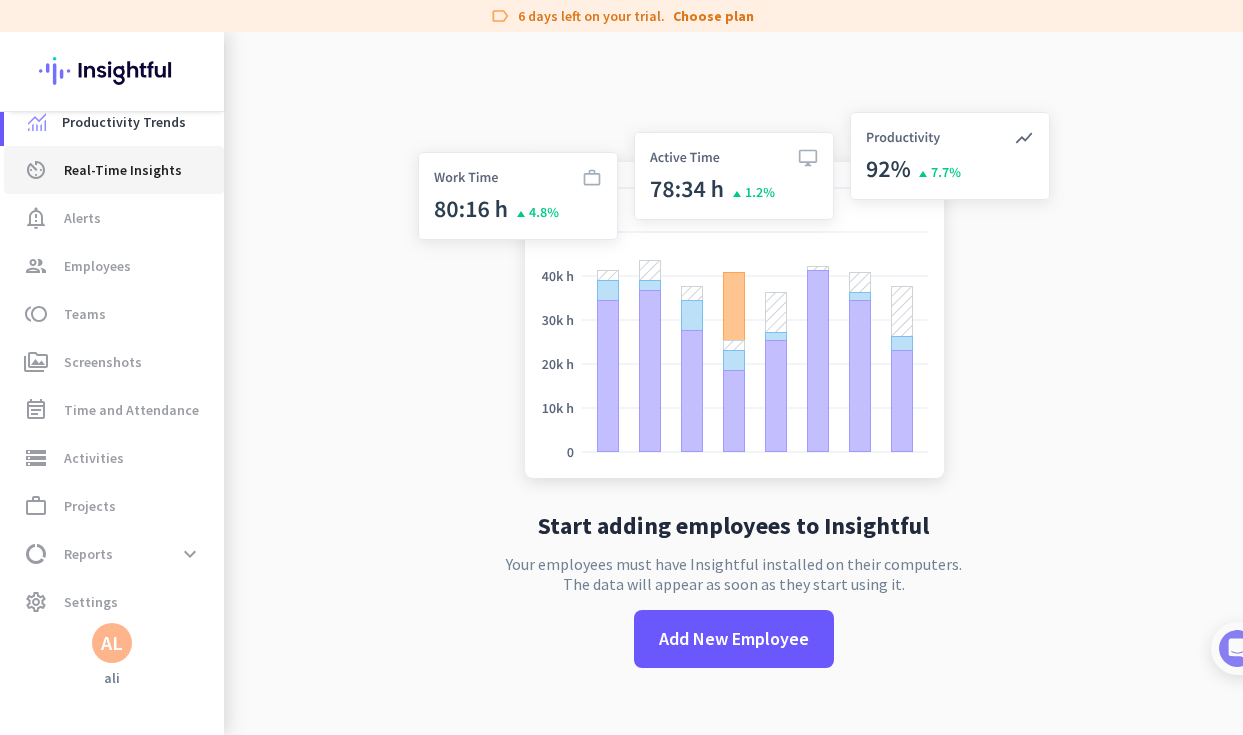 scroll, scrollTop: 18, scrollLeft: 0, axis: vertical 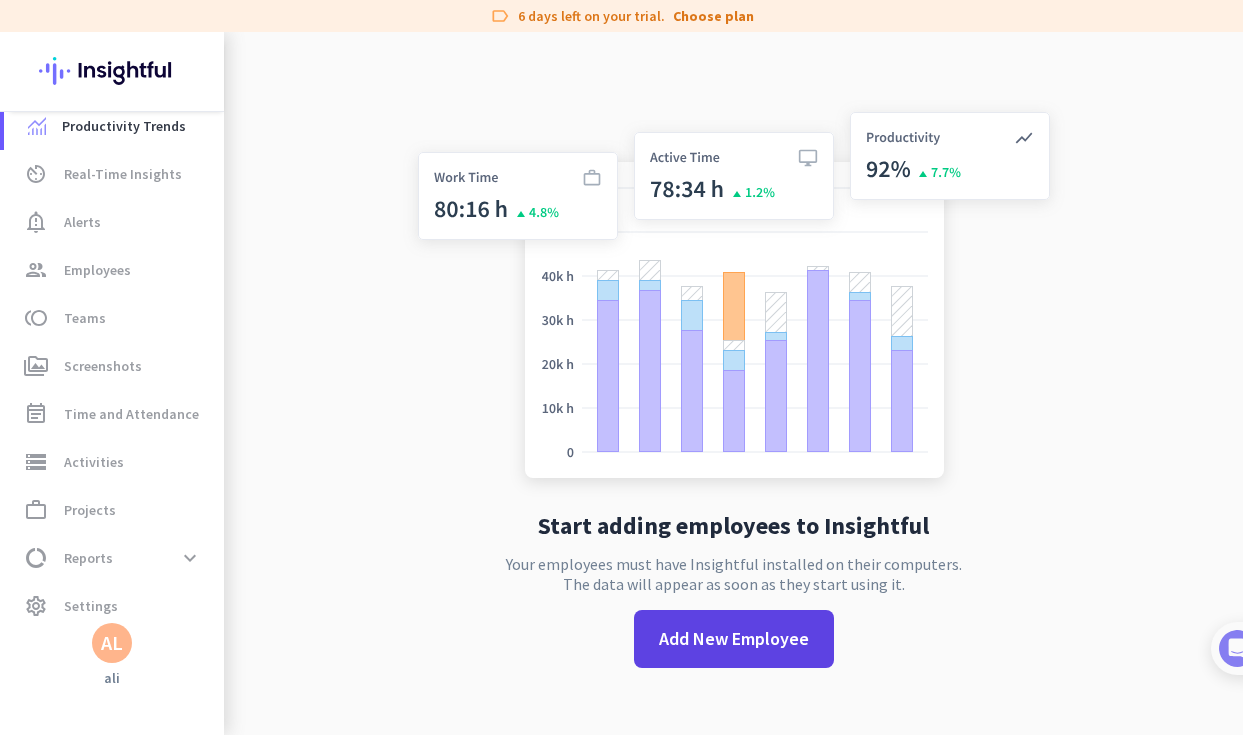 click on "Add New Employee" 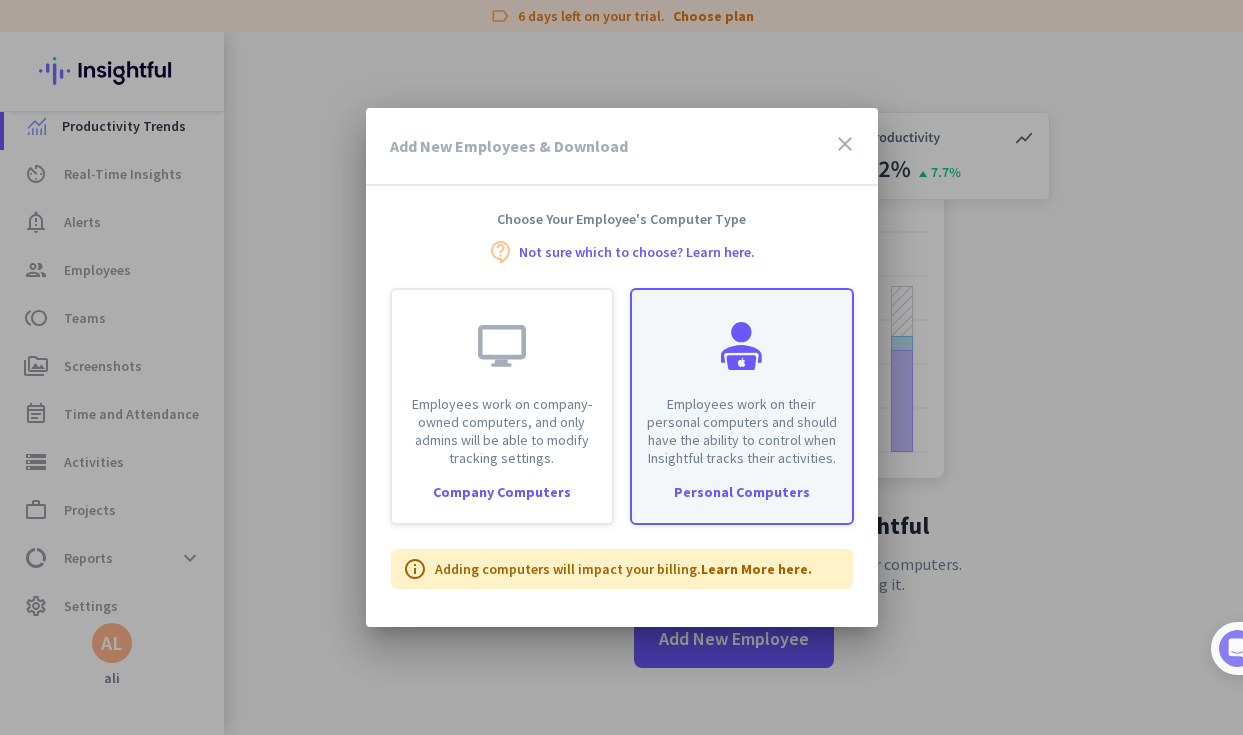 scroll, scrollTop: 0, scrollLeft: 0, axis: both 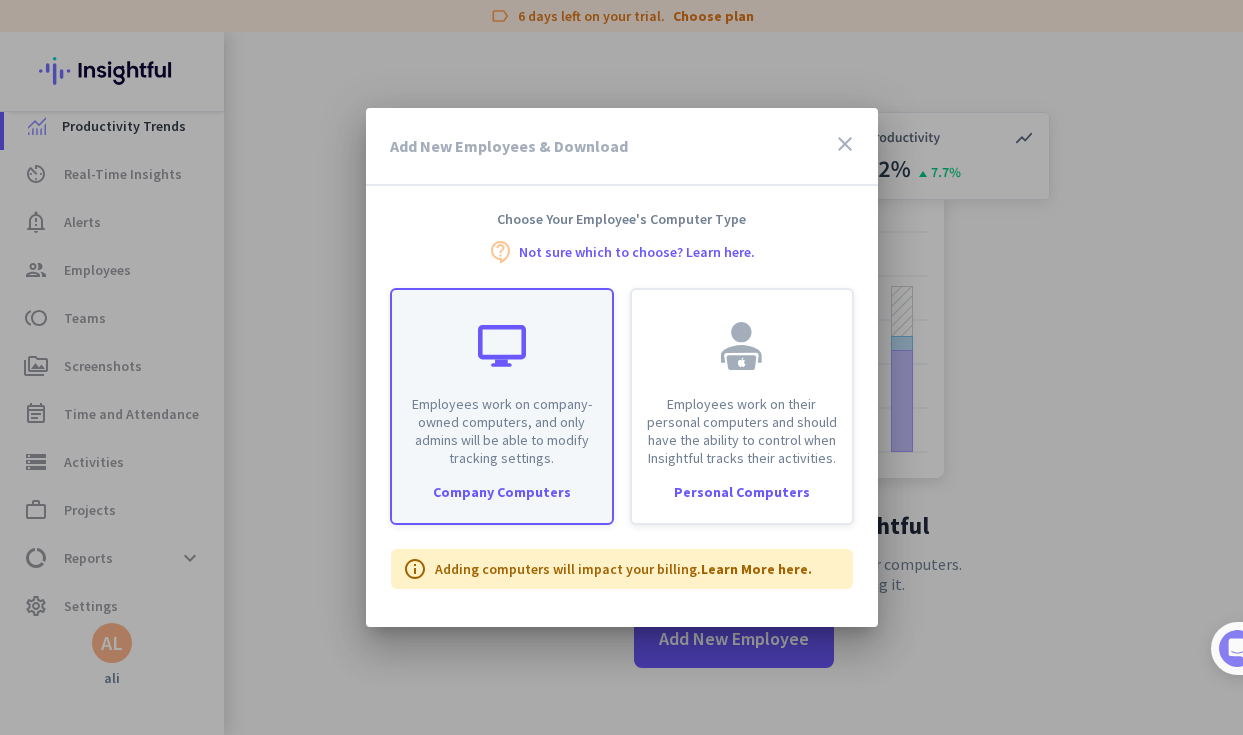 click on "Employees work on company-owned computers, and only admins will be able to modify tracking settings." at bounding box center [502, 431] 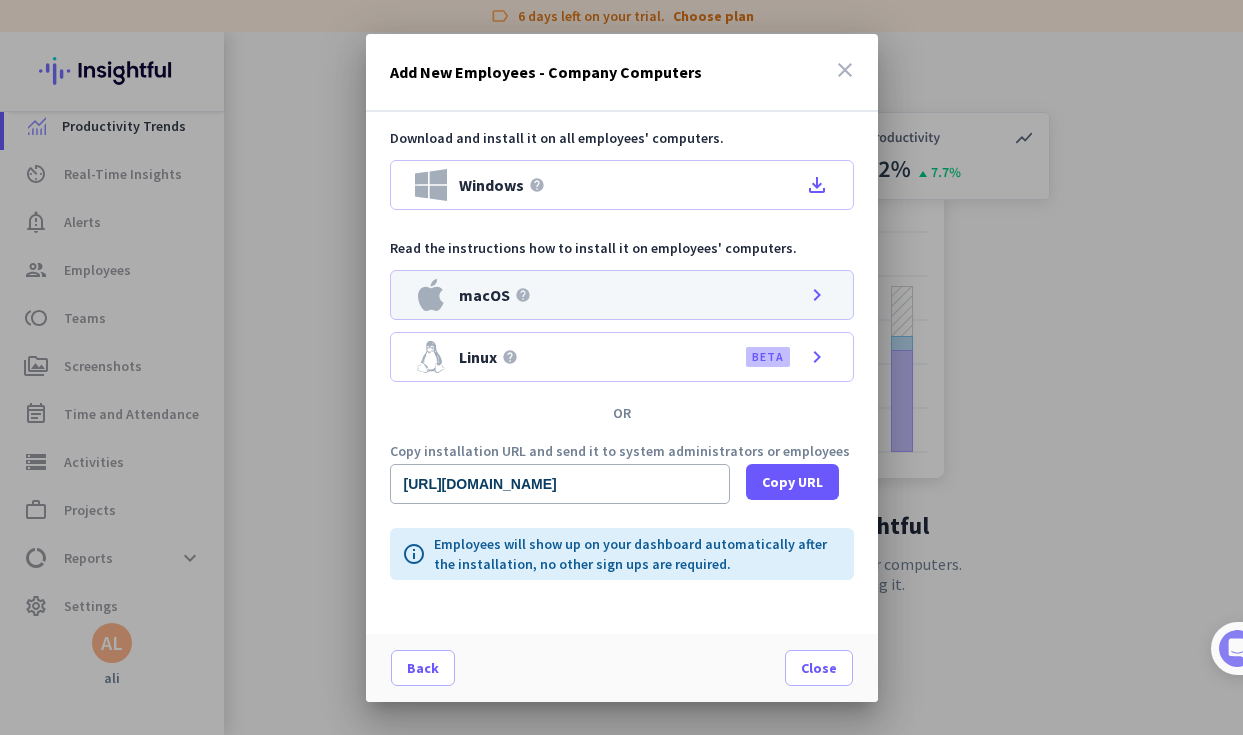 click on "macOS  help   chevron_right" at bounding box center [622, 295] 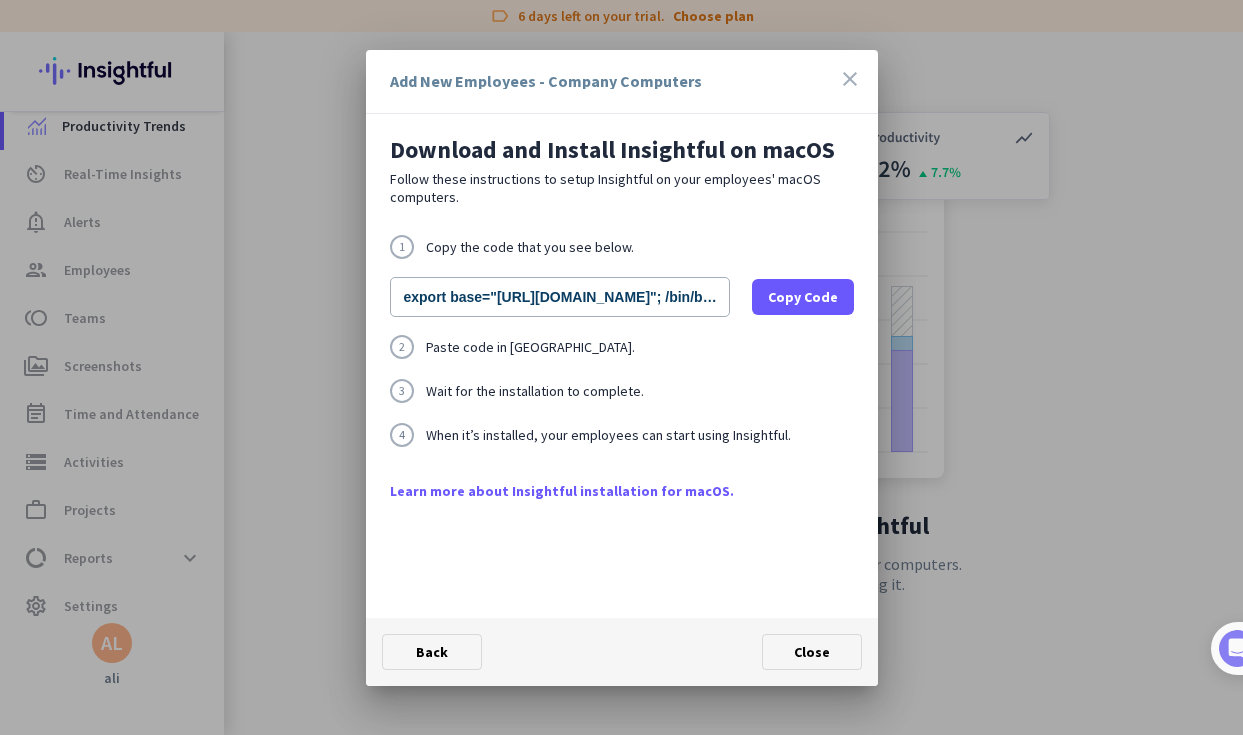 scroll, scrollTop: 0, scrollLeft: 0, axis: both 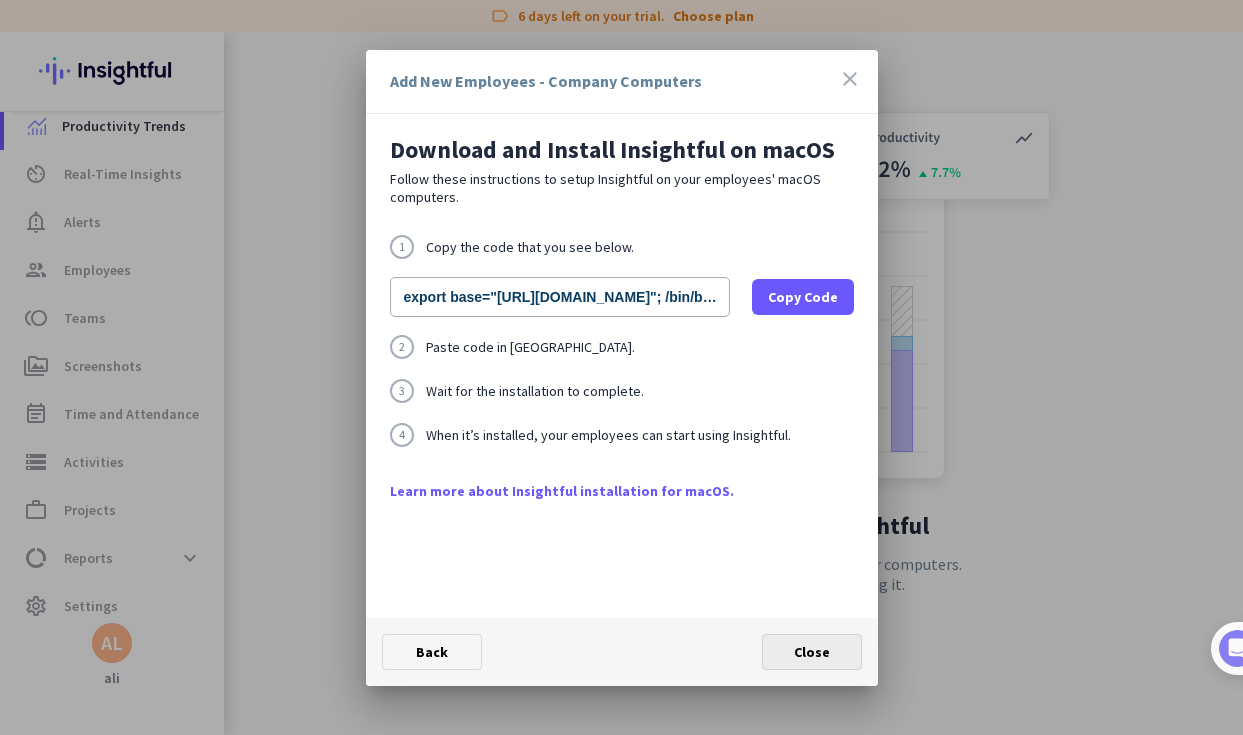 click on "Close" at bounding box center [812, 652] 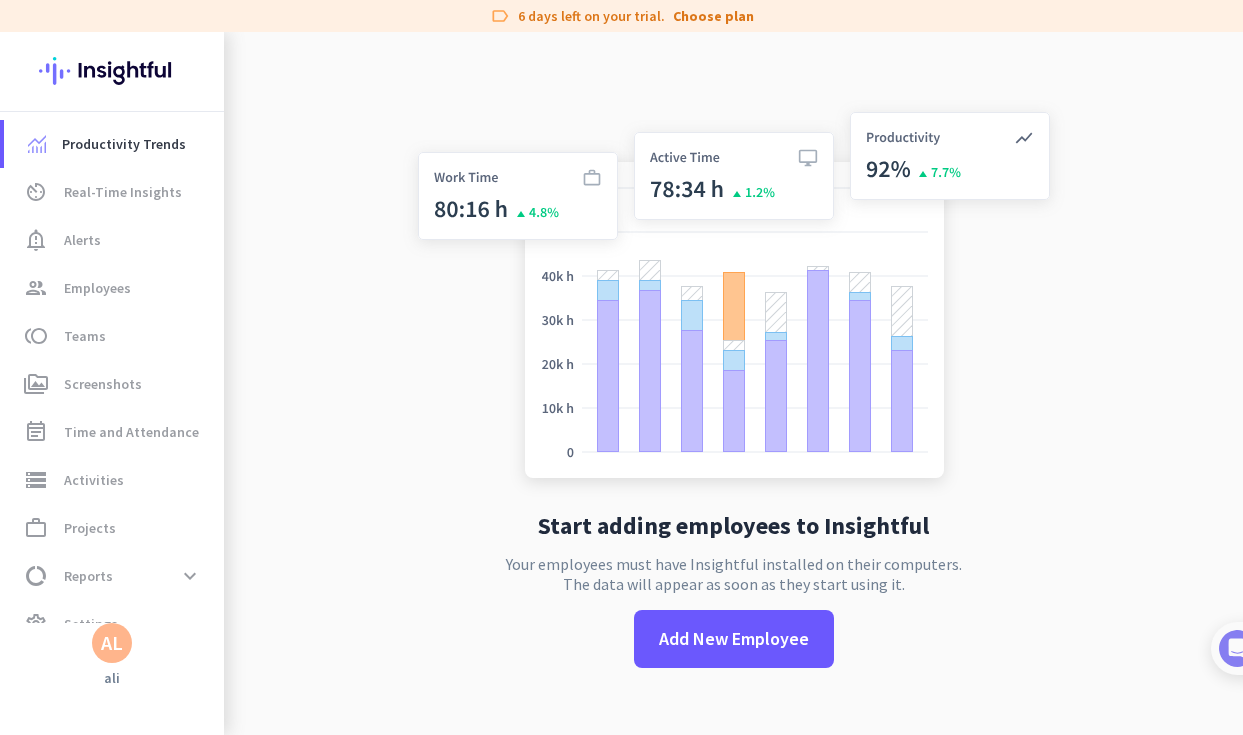 scroll, scrollTop: 0, scrollLeft: 0, axis: both 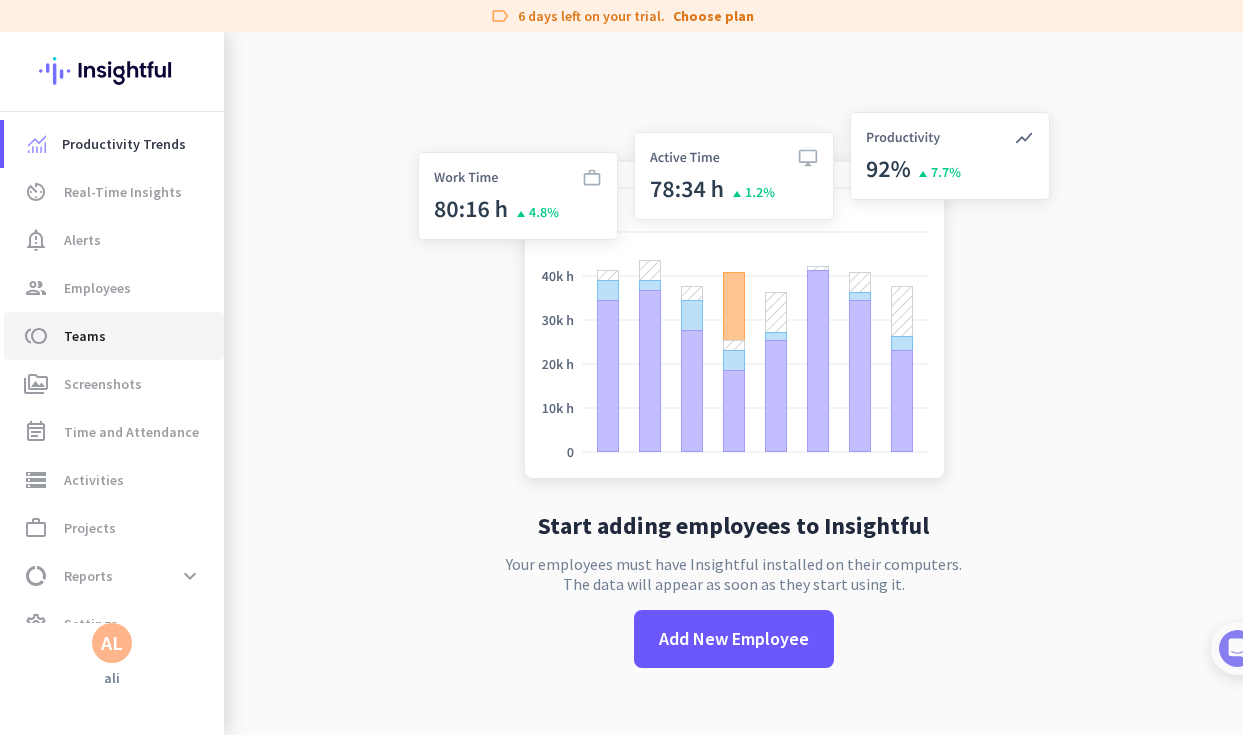 click on "toll  Teams" 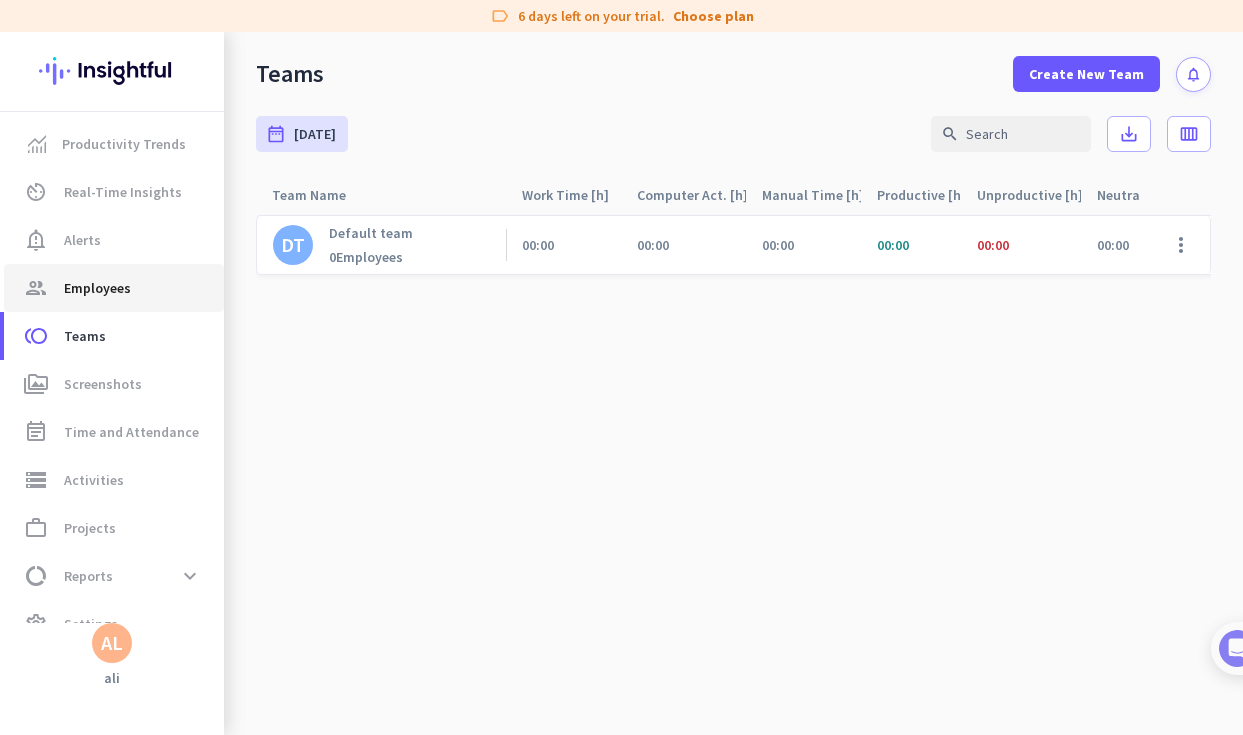 click on "group  Employees" 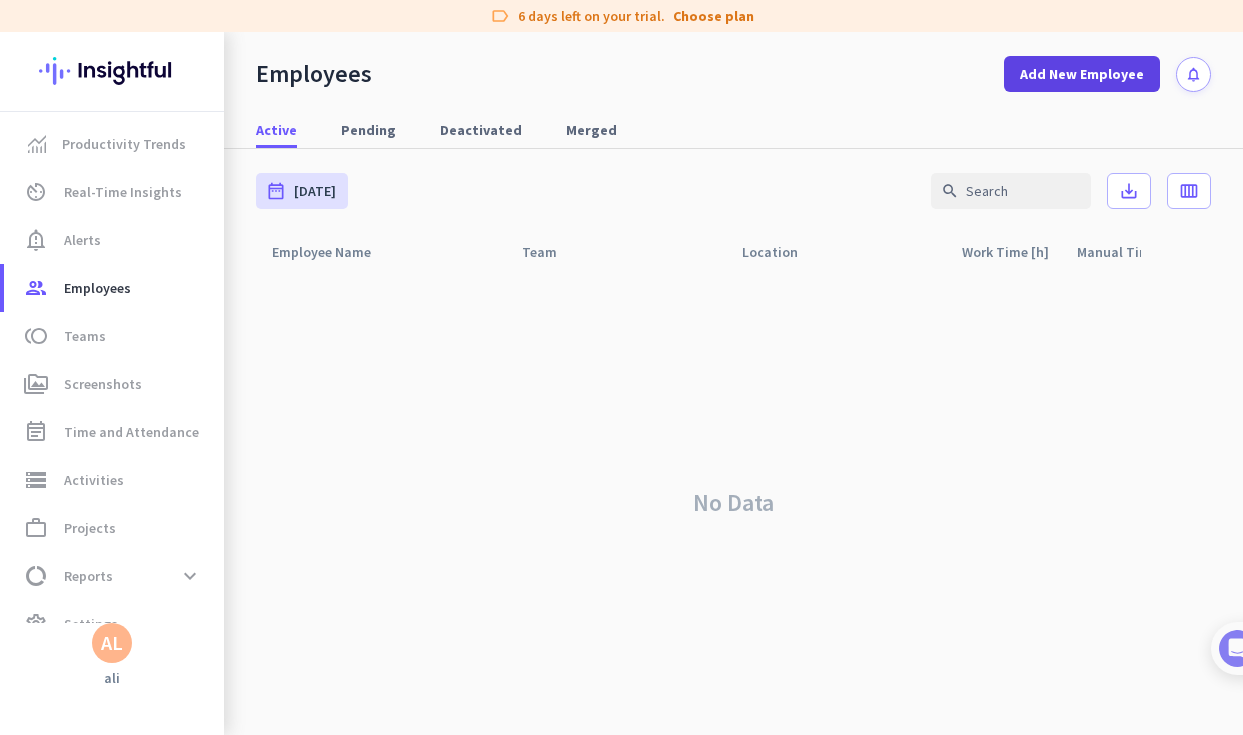 click at bounding box center [1082, 74] 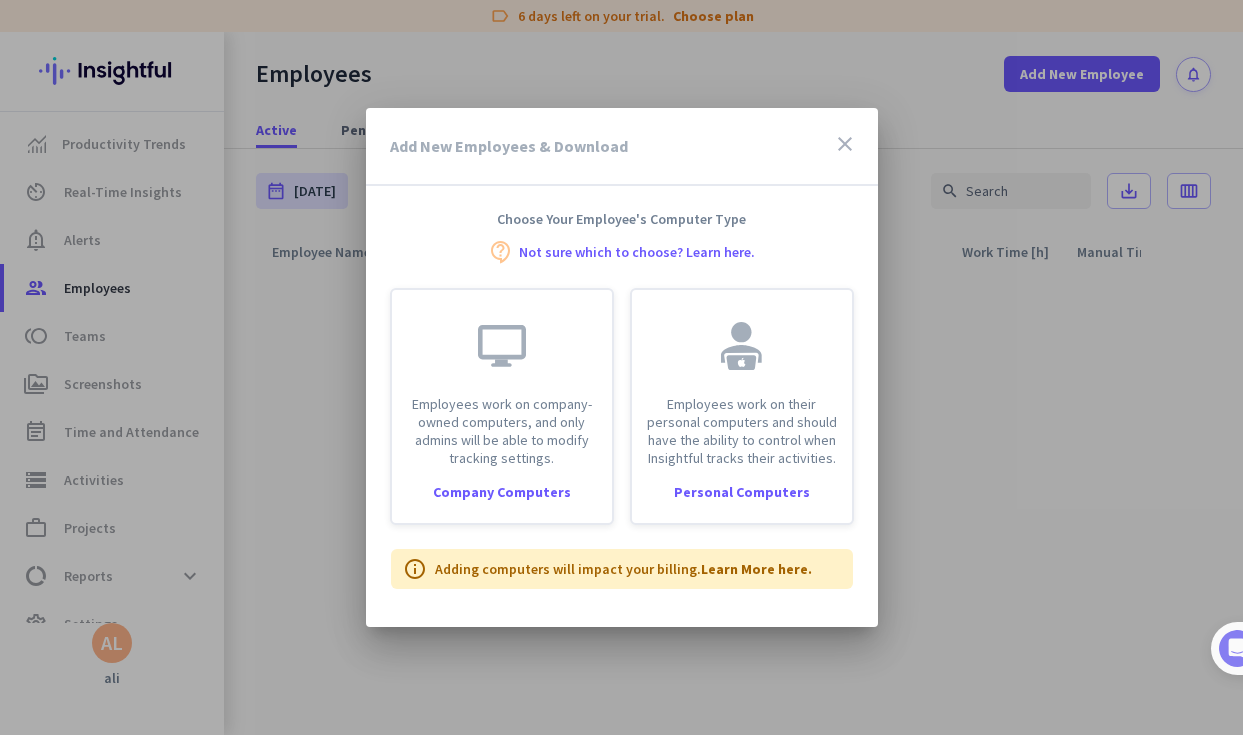 click on "Not sure which to choose? Learn here." at bounding box center [637, 252] 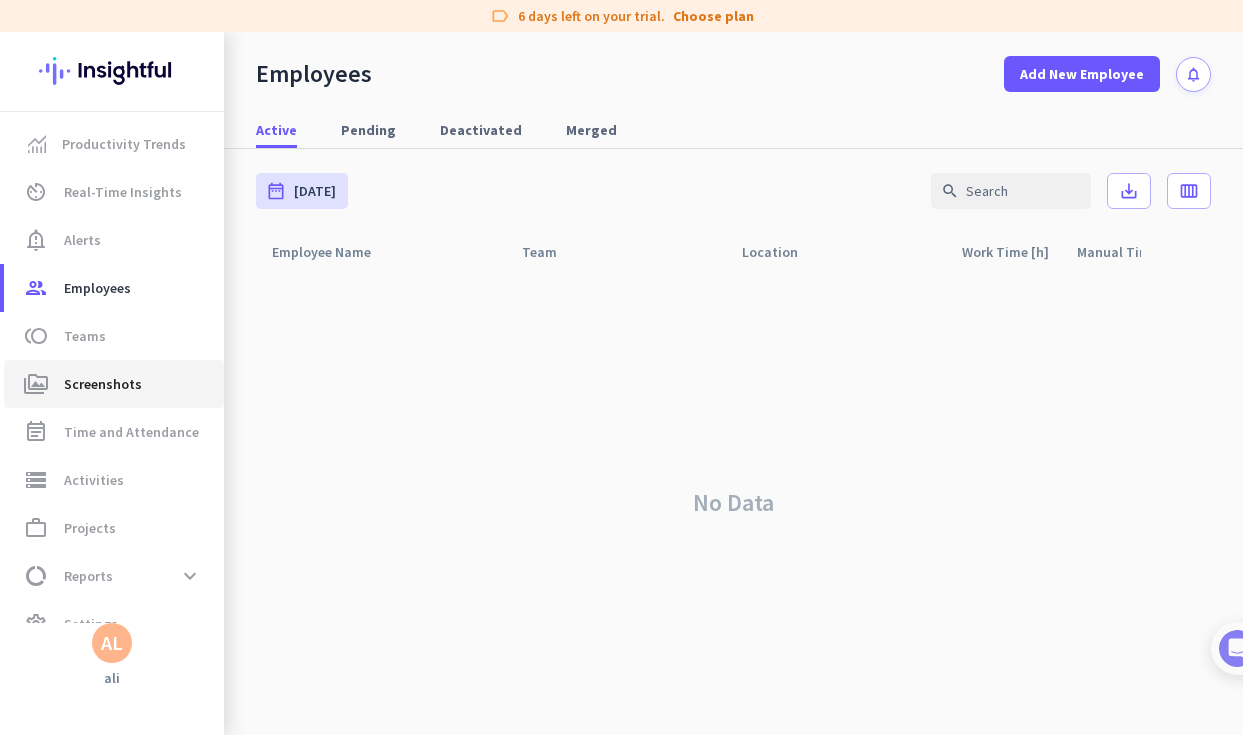 scroll, scrollTop: 0, scrollLeft: 0, axis: both 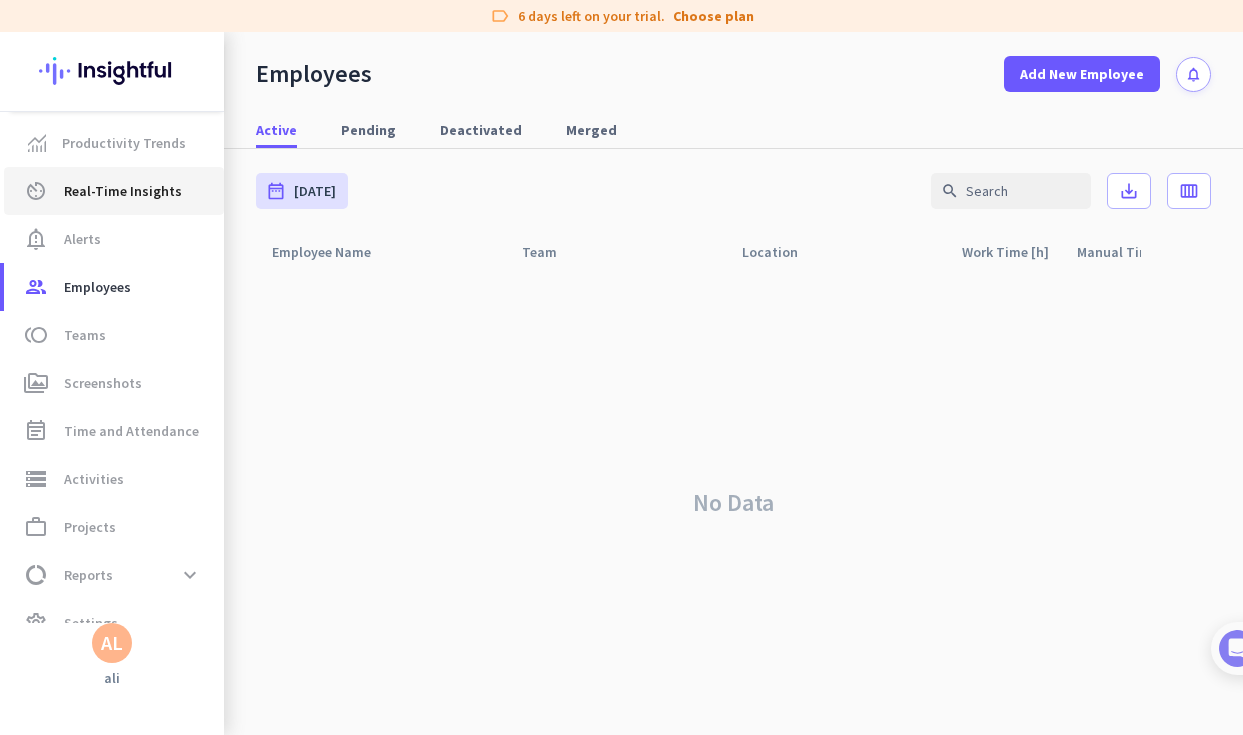 click on "Real-Time Insights" 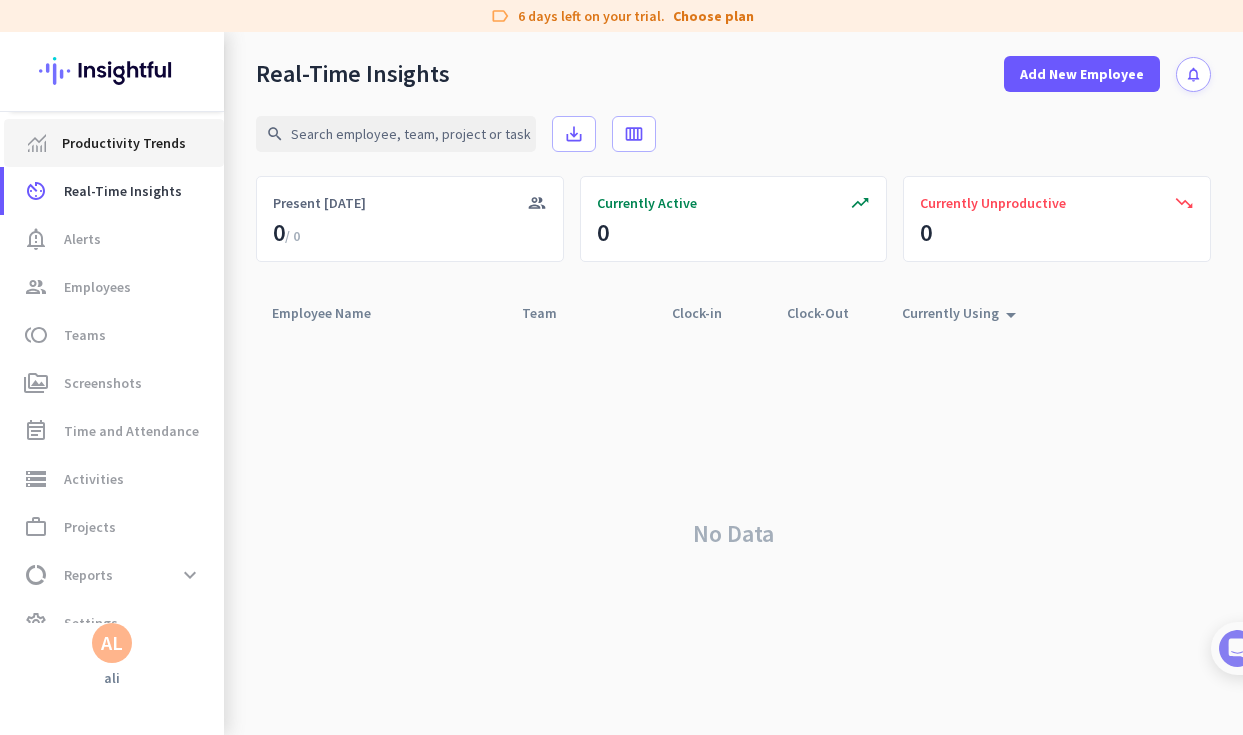 click on "Productivity Trends" 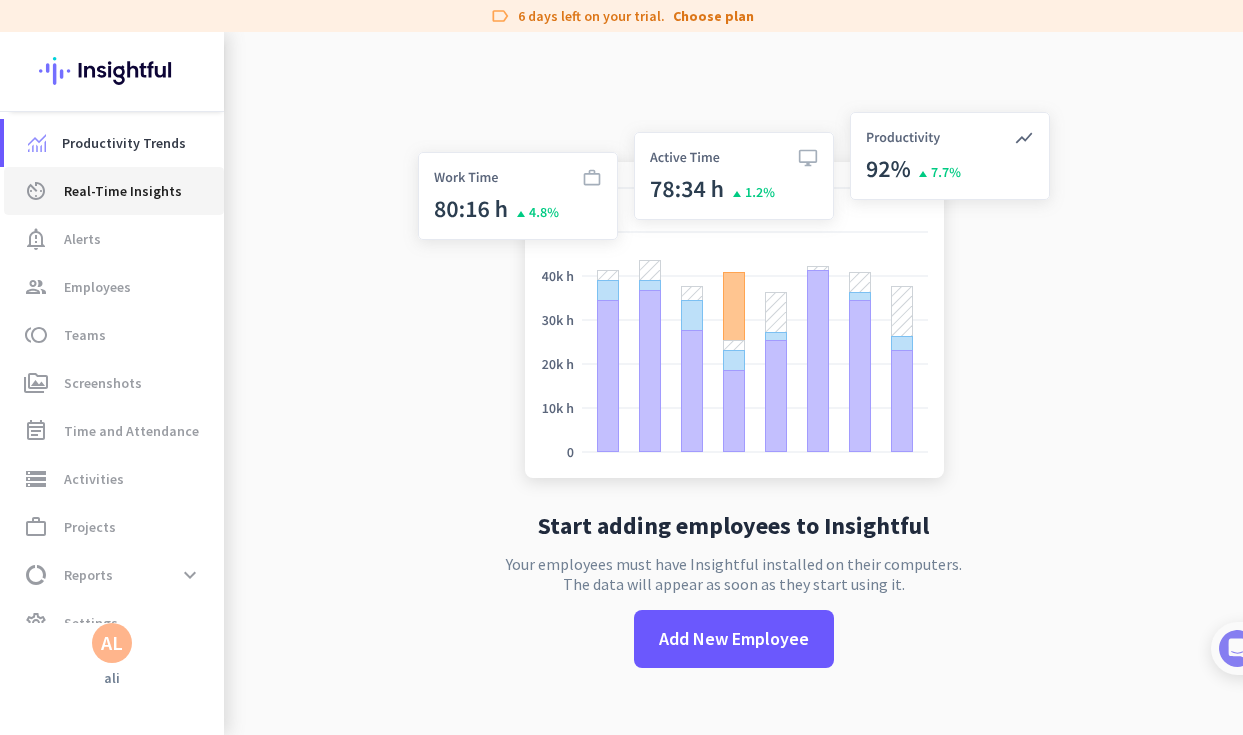 click on "av_timer  Real-Time Insights" 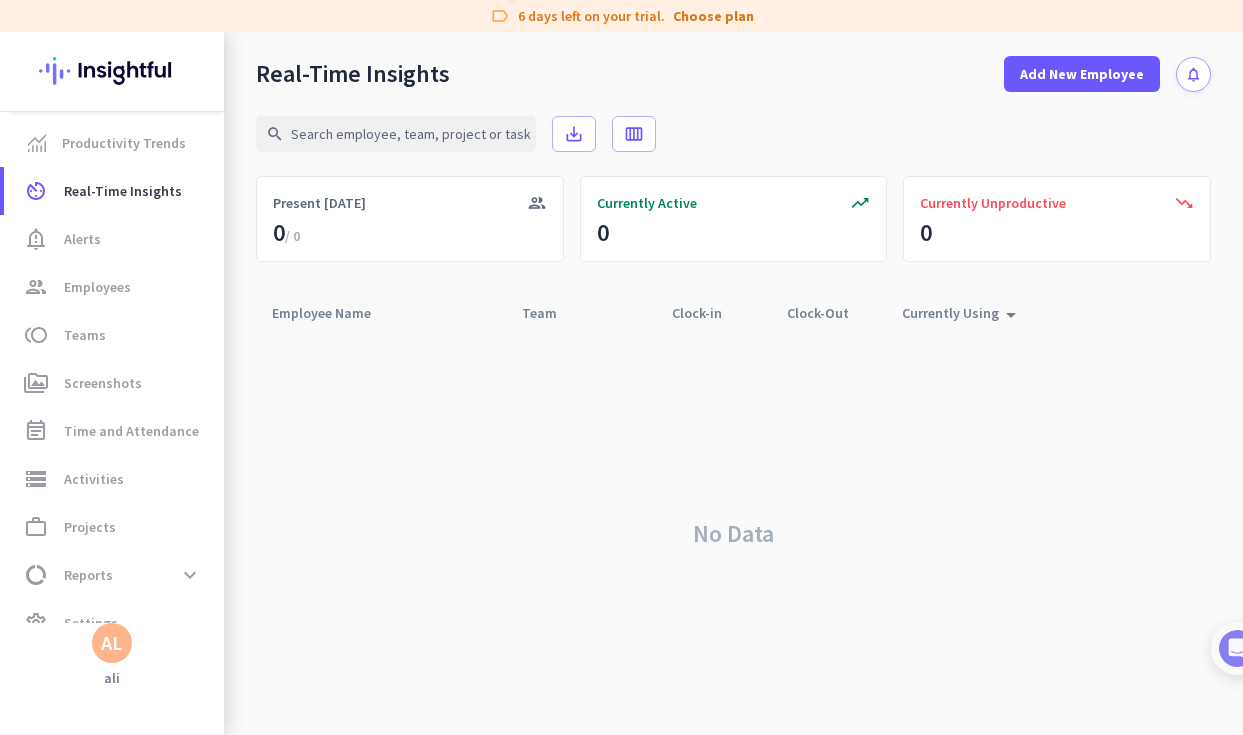 scroll, scrollTop: 0, scrollLeft: 0, axis: both 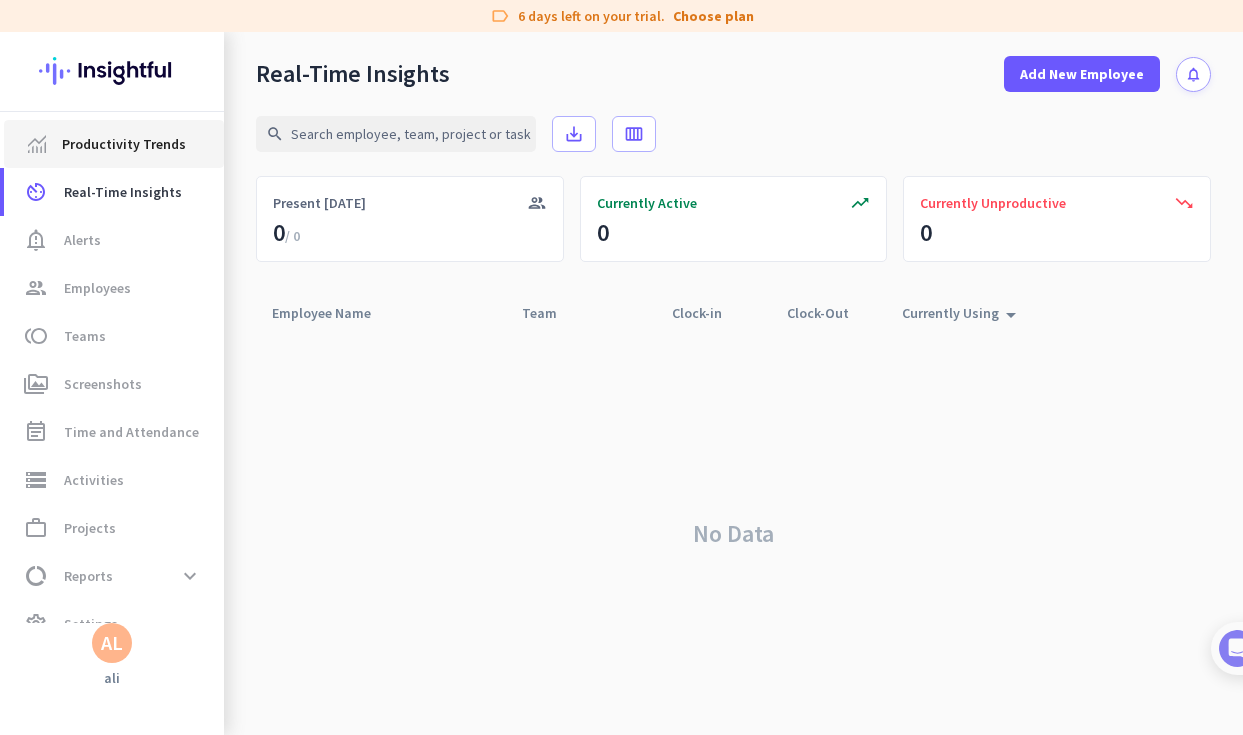 click on "Productivity Trends" 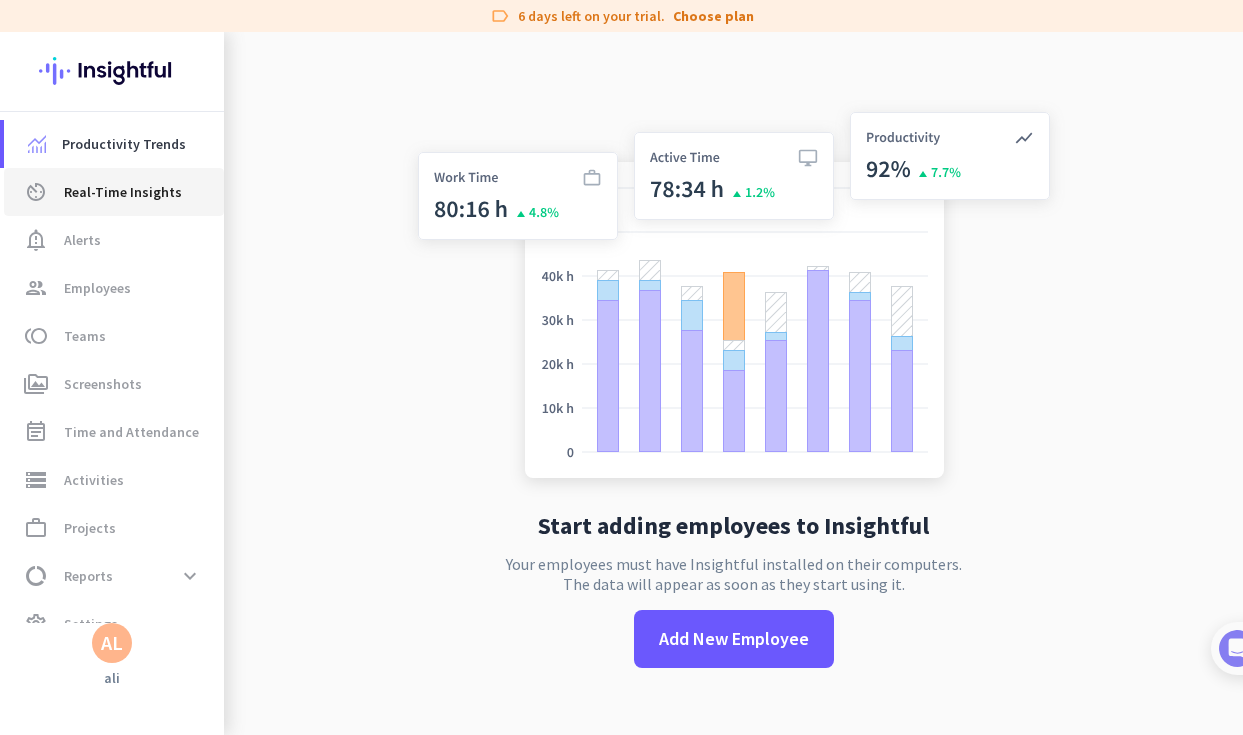 click on "Real-Time Insights" 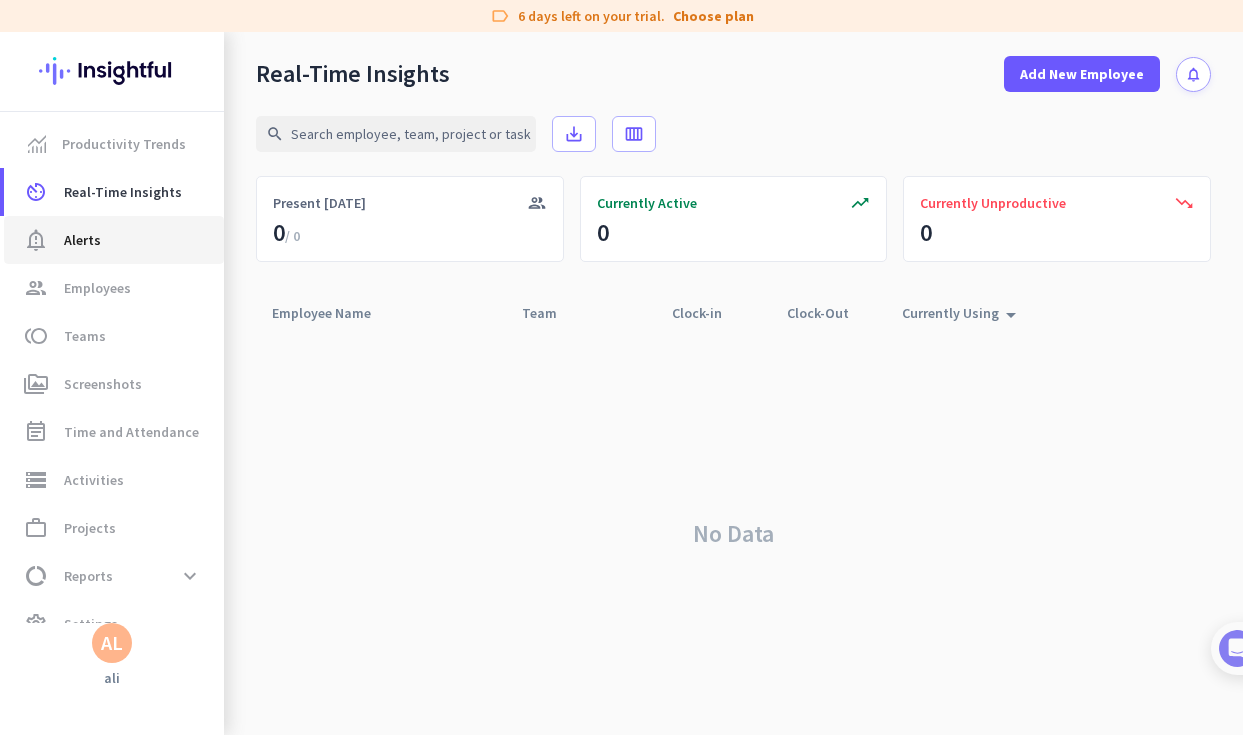click on "notification_important  Alerts" 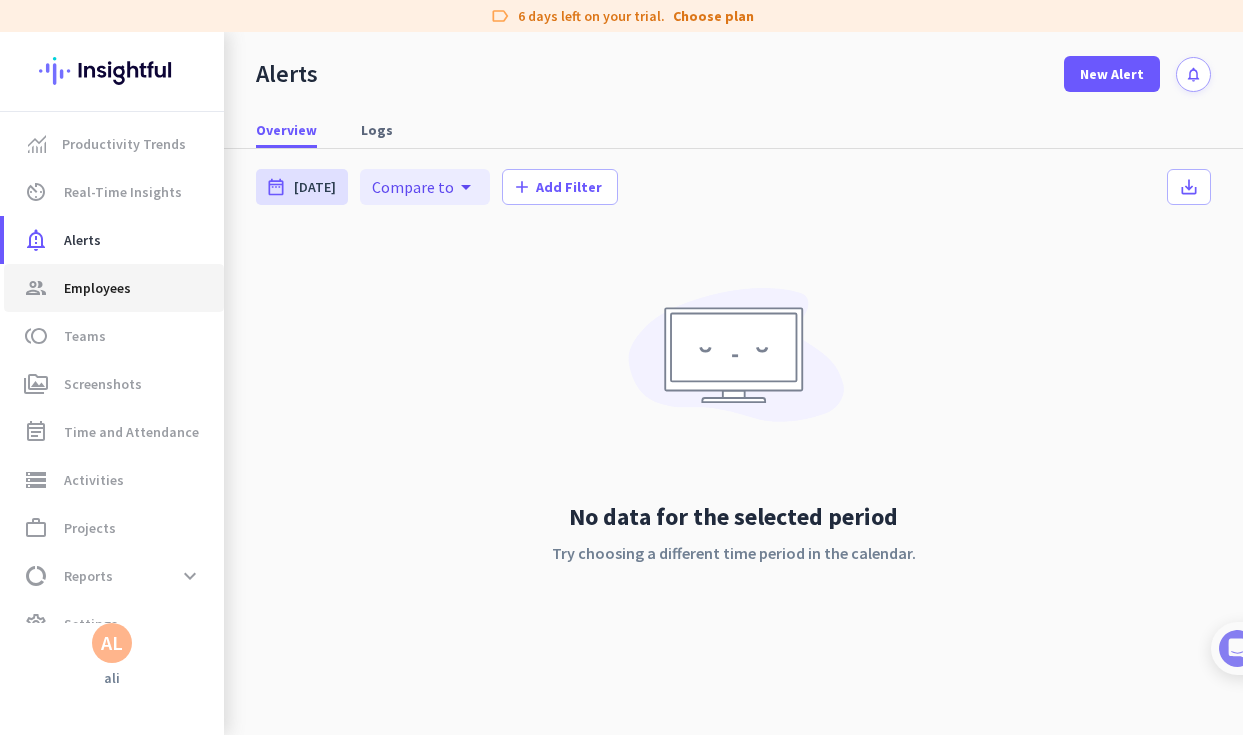 click on "Employees" 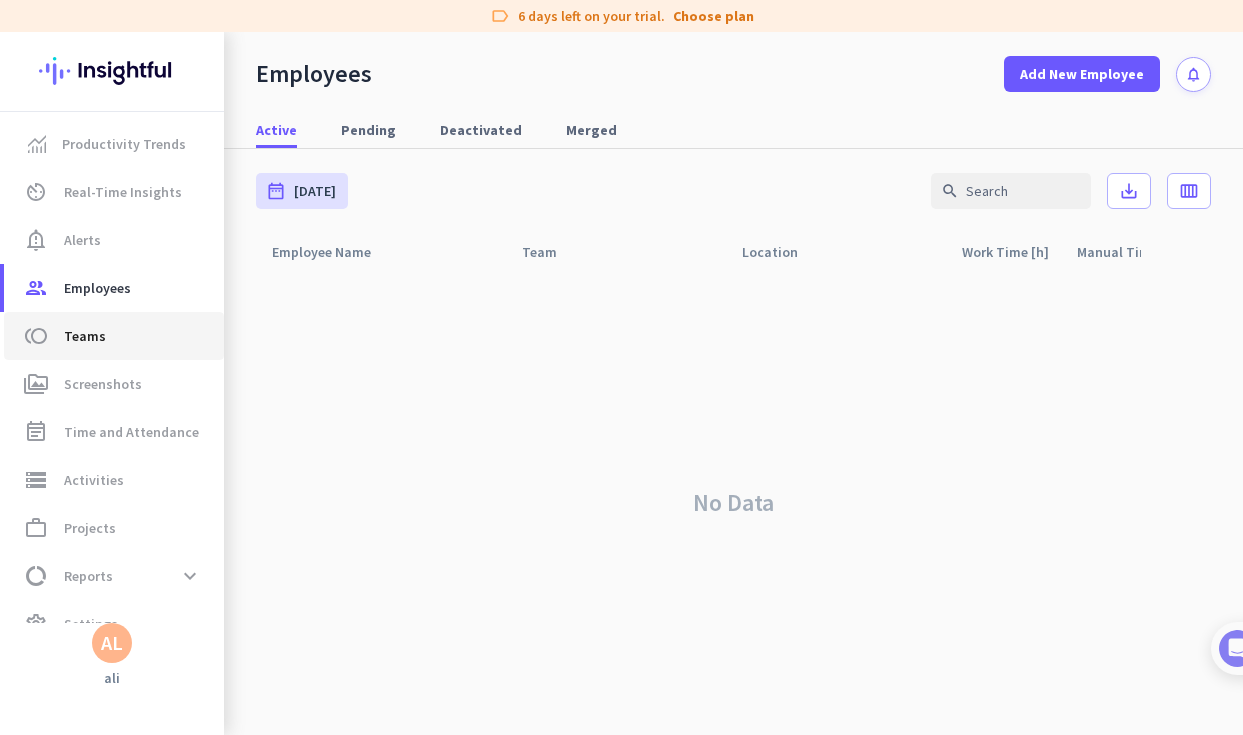 click on "toll  Teams" 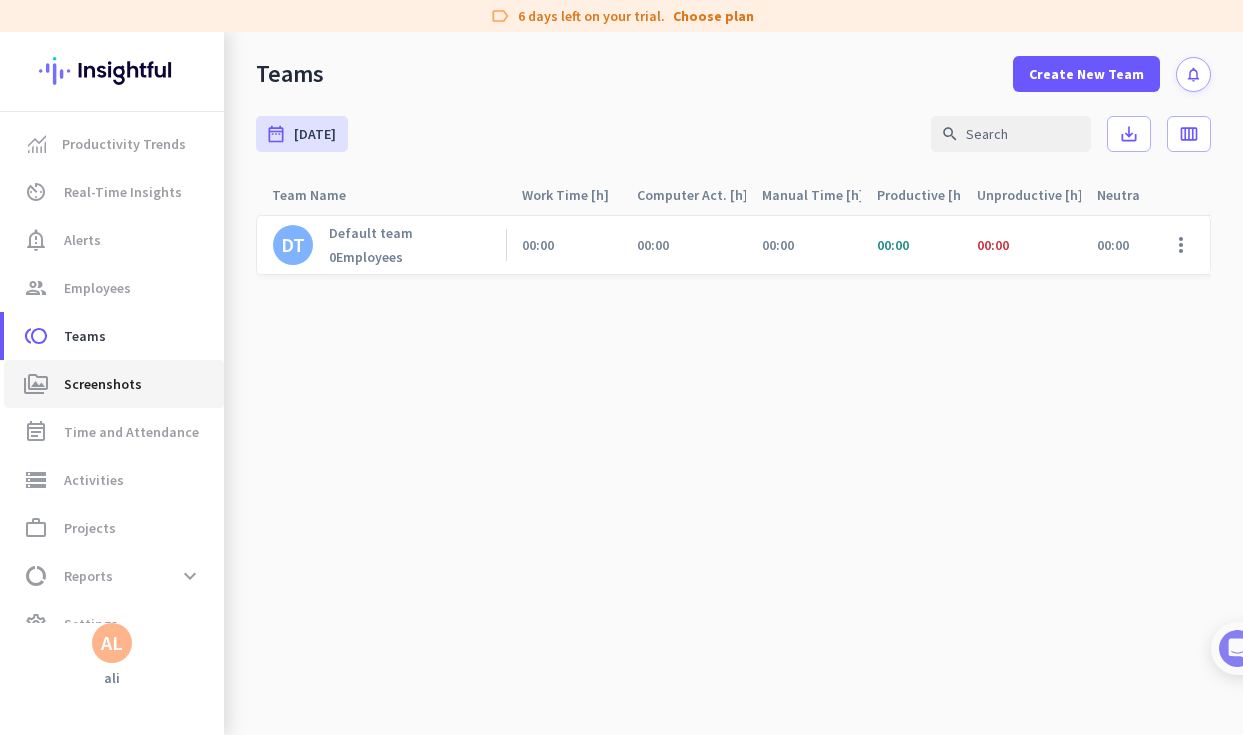 click on "Screenshots" 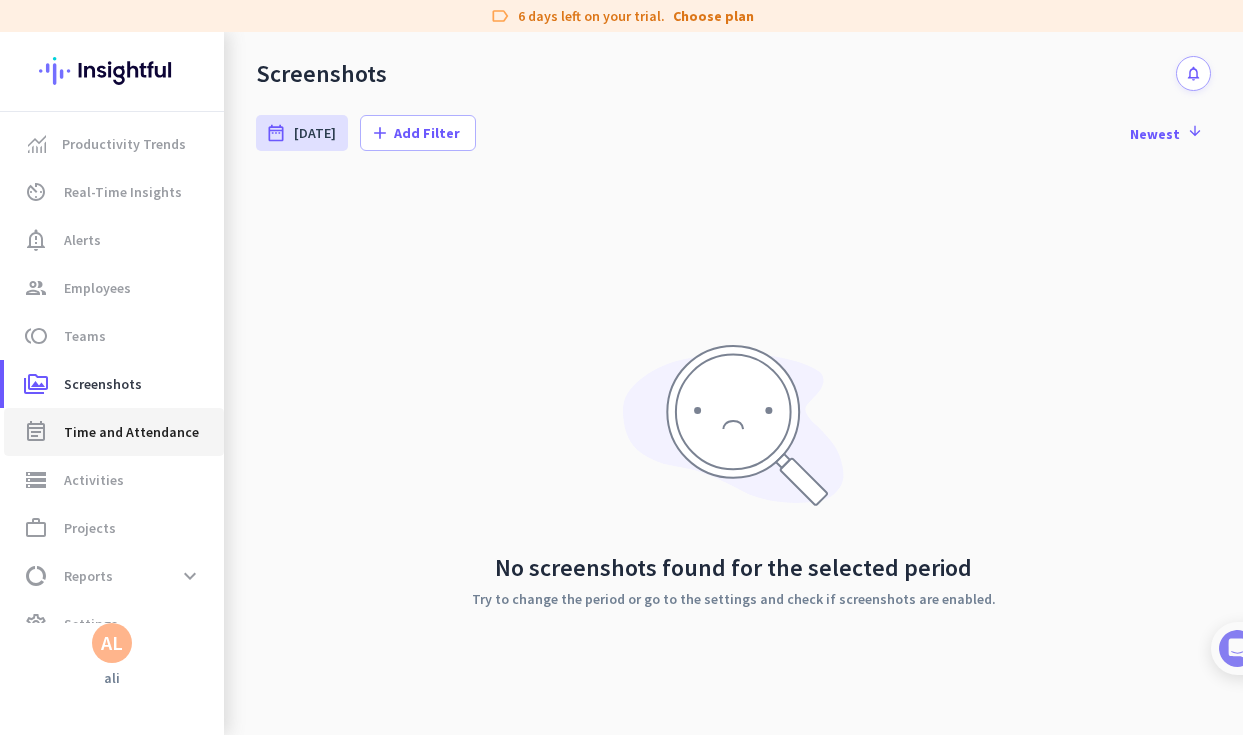 click on "Time and Attendance" 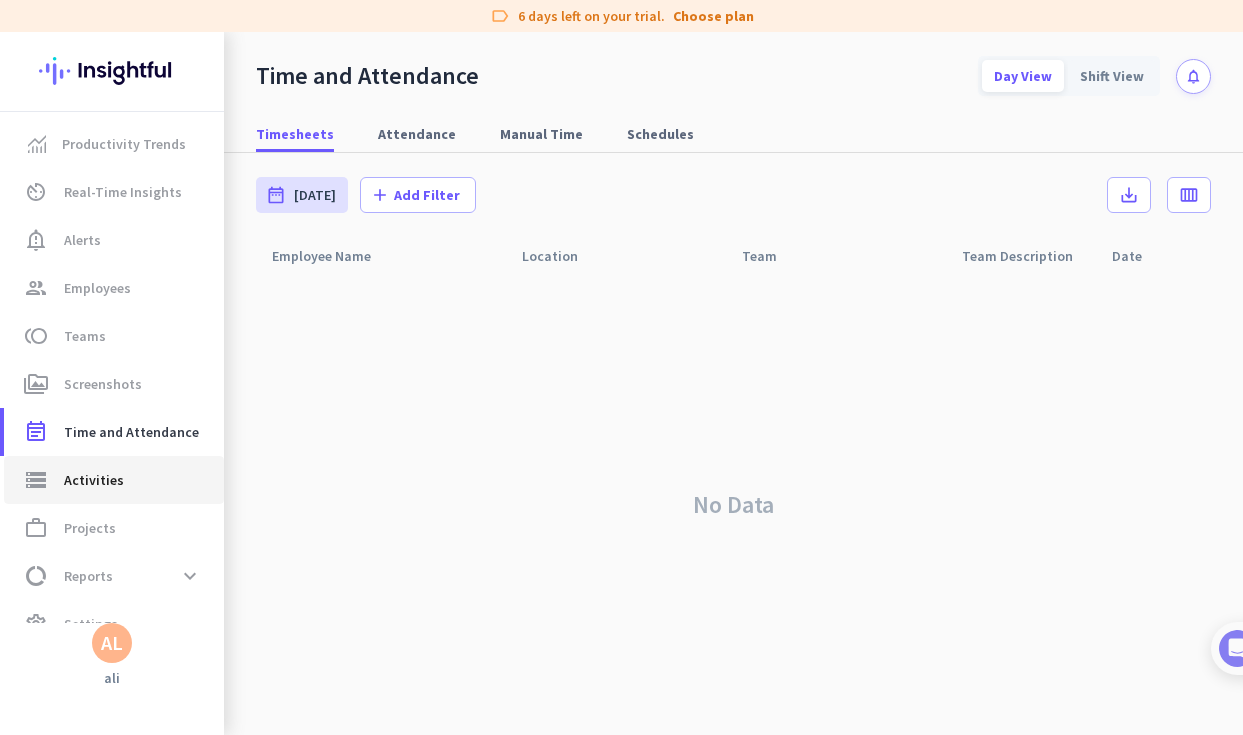 click on "Activities" 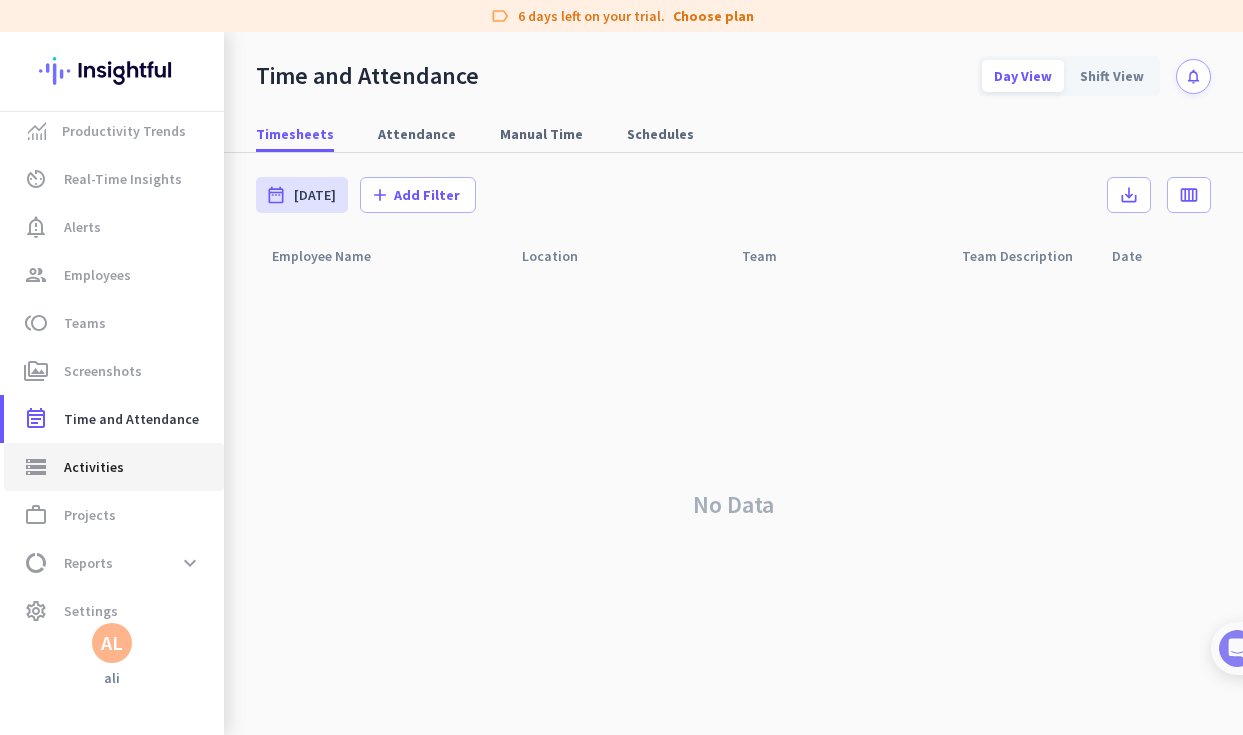 type on "[DATE]" 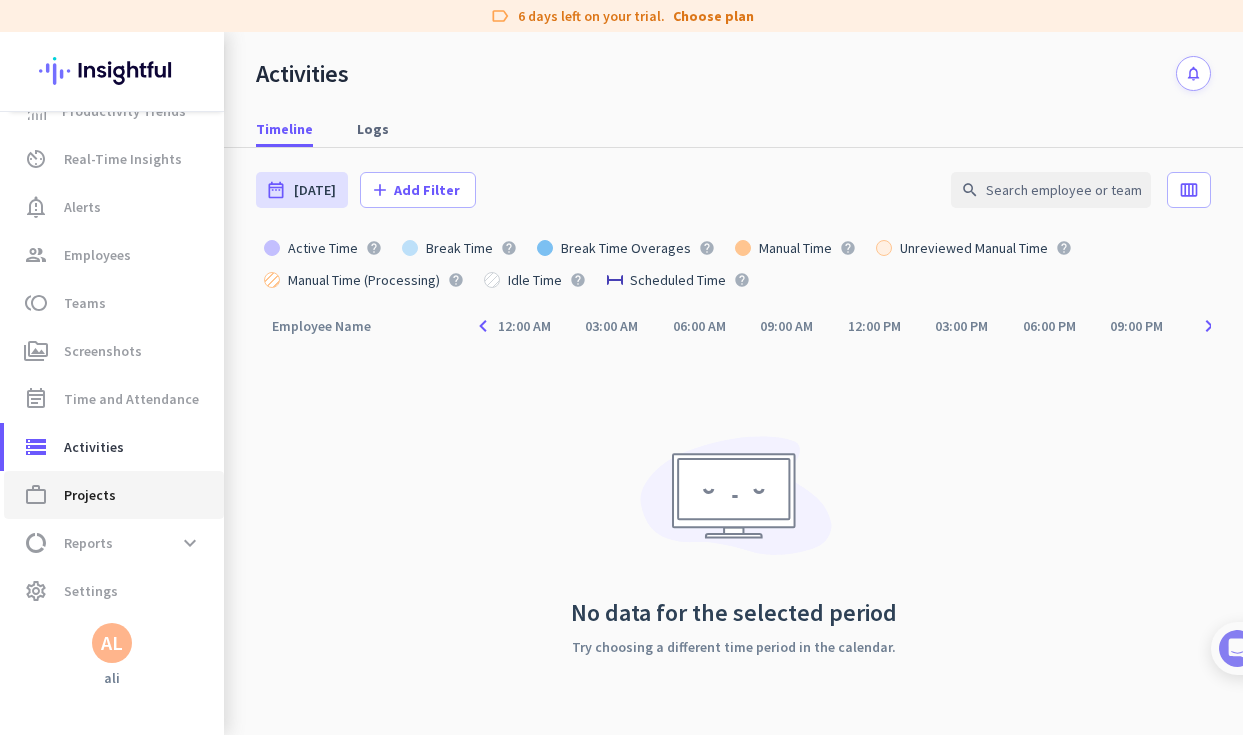 scroll, scrollTop: 33, scrollLeft: 0, axis: vertical 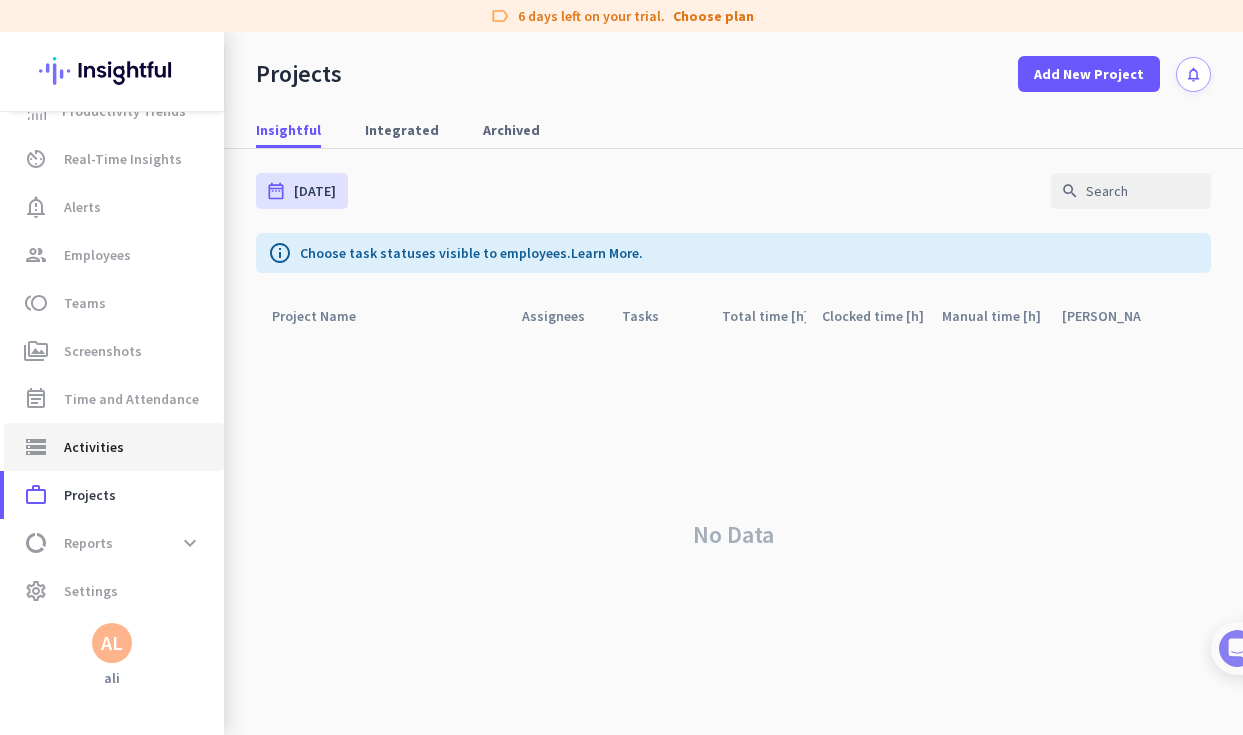 click on "storage  Activities" 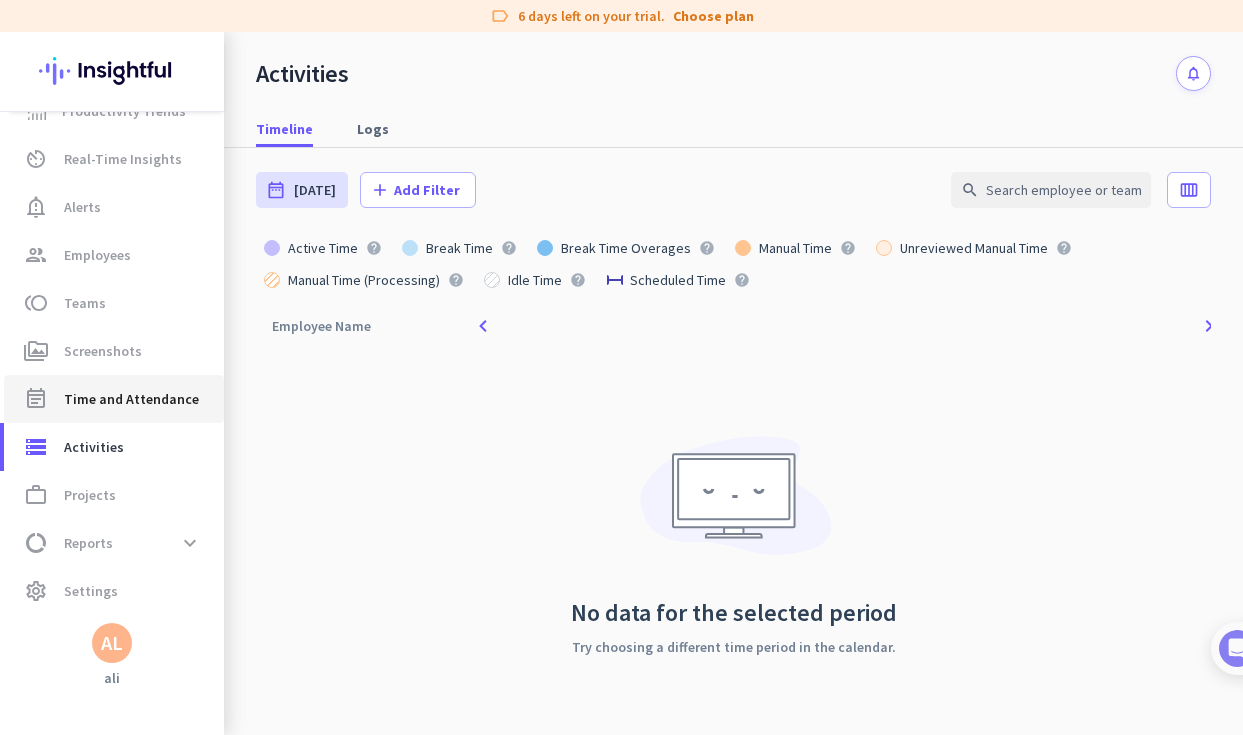 click on "Time and Attendance" 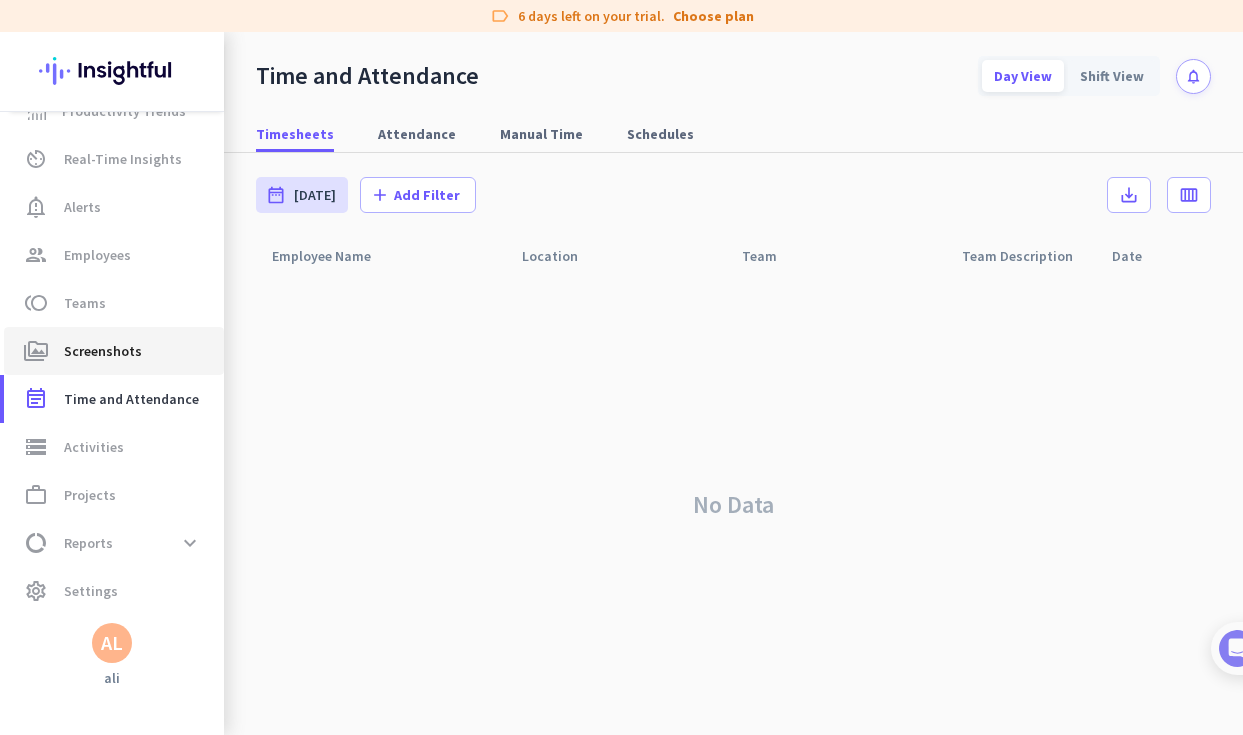 click on "Screenshots" 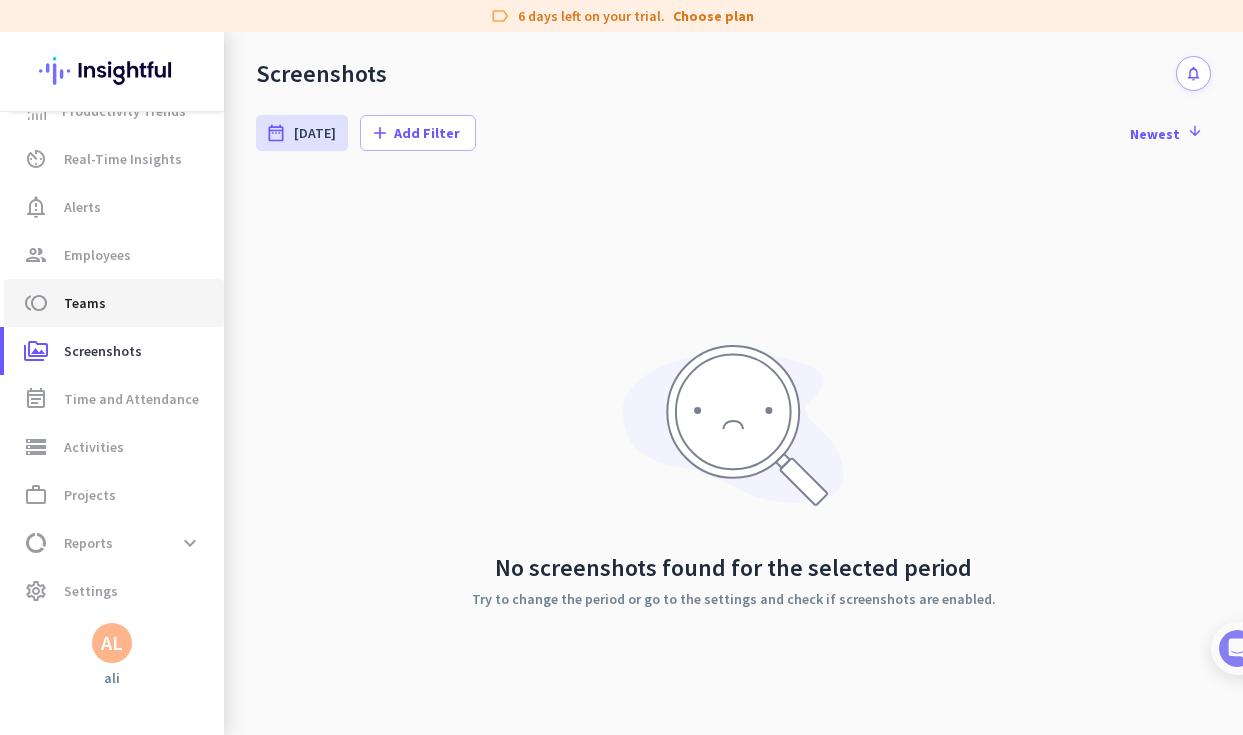 click on "Teams" 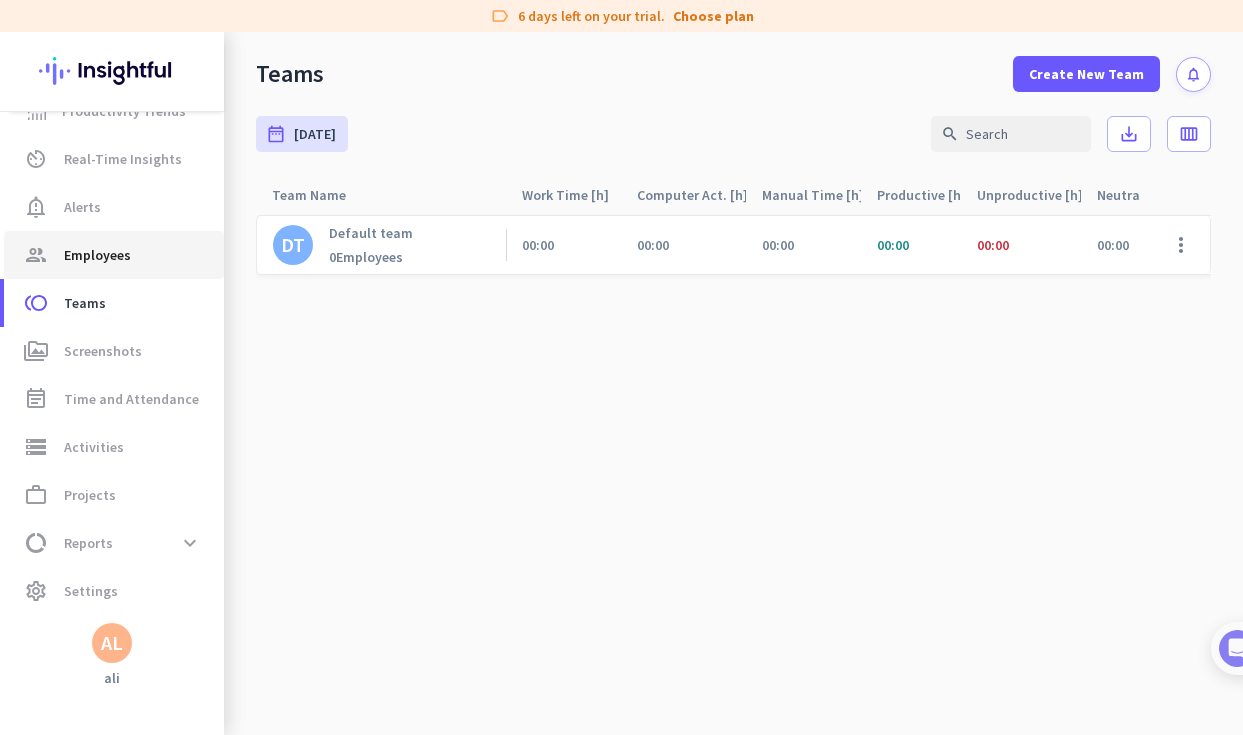 click on "Employees" 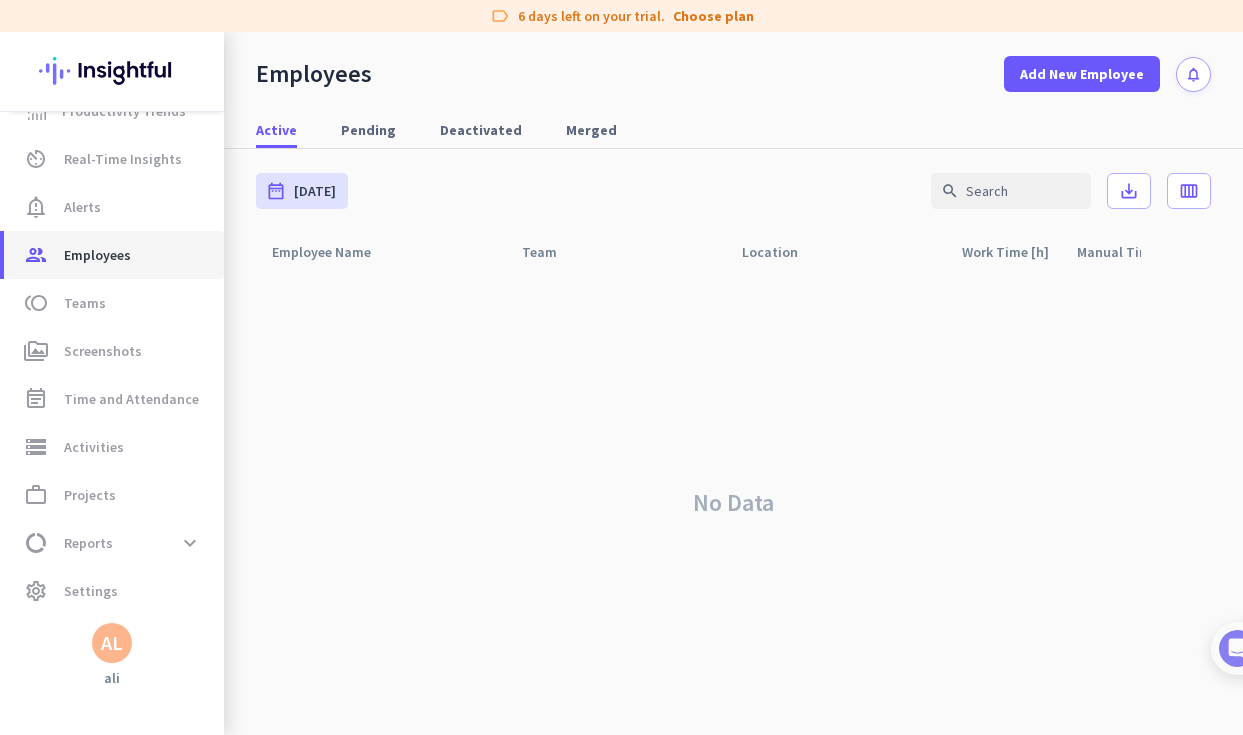 scroll, scrollTop: 0, scrollLeft: 0, axis: both 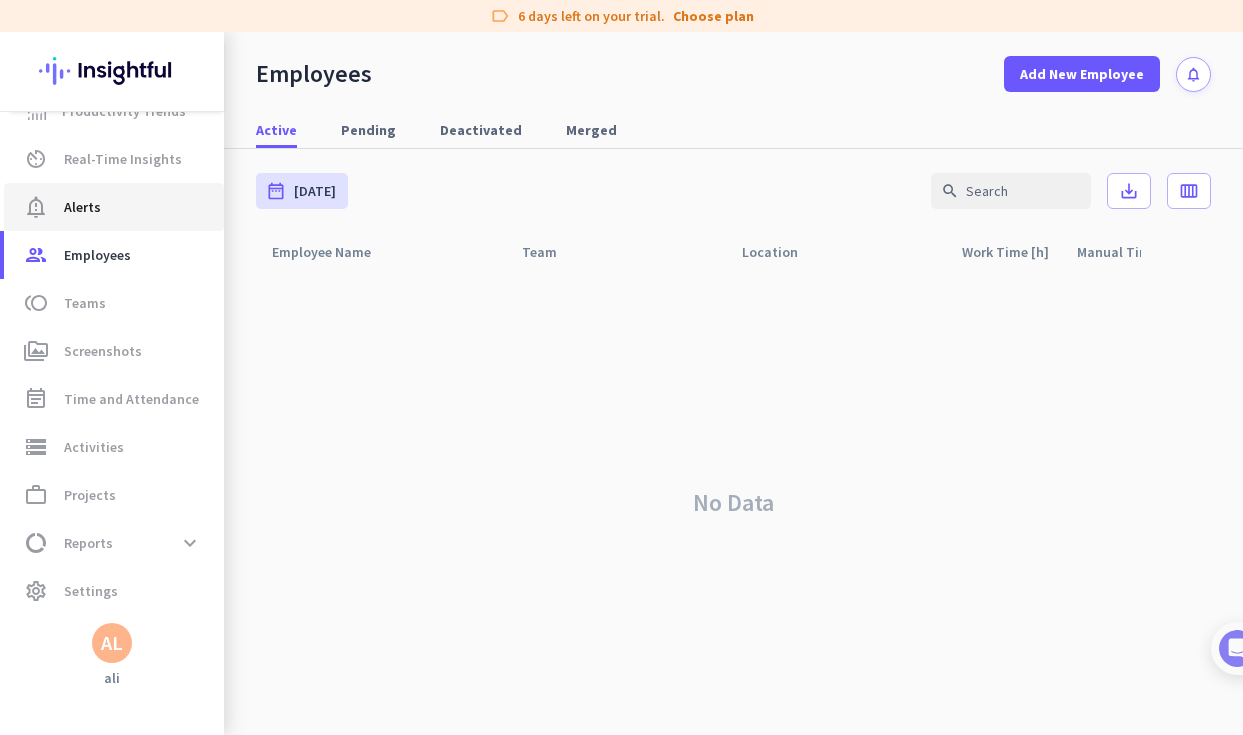 click on "notification_important  Alerts" 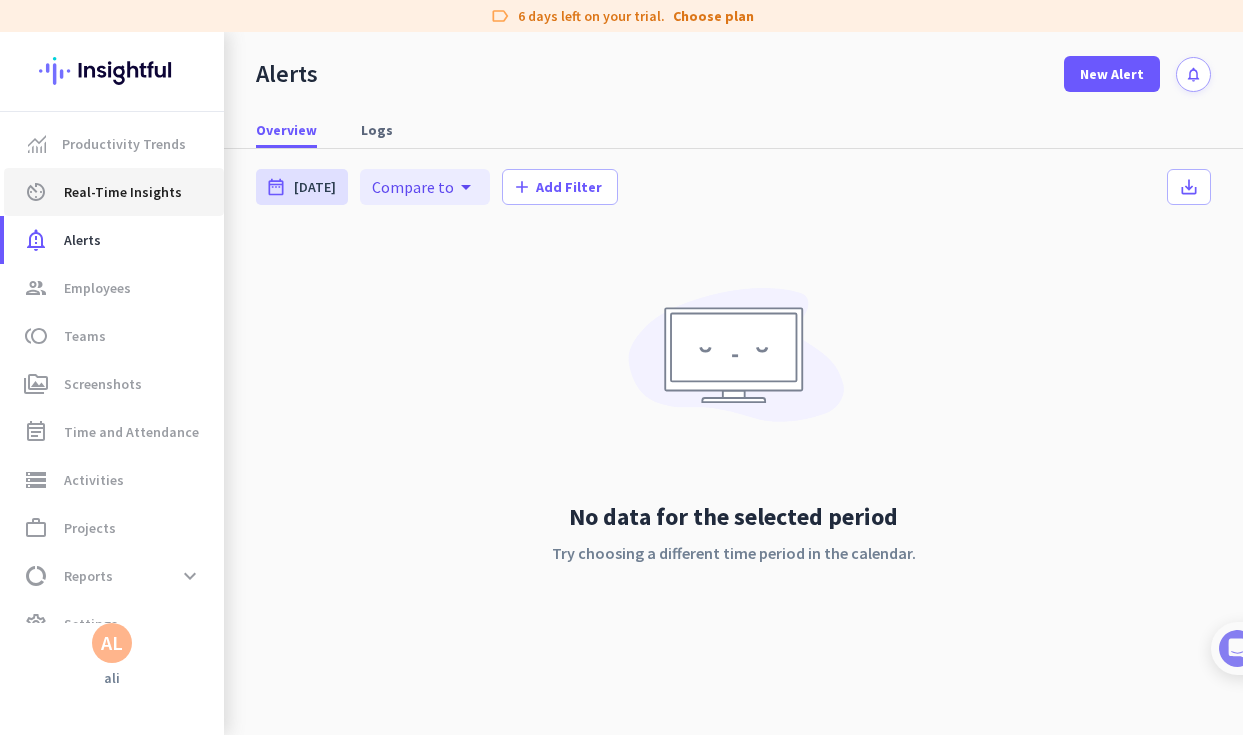 scroll, scrollTop: 0, scrollLeft: 0, axis: both 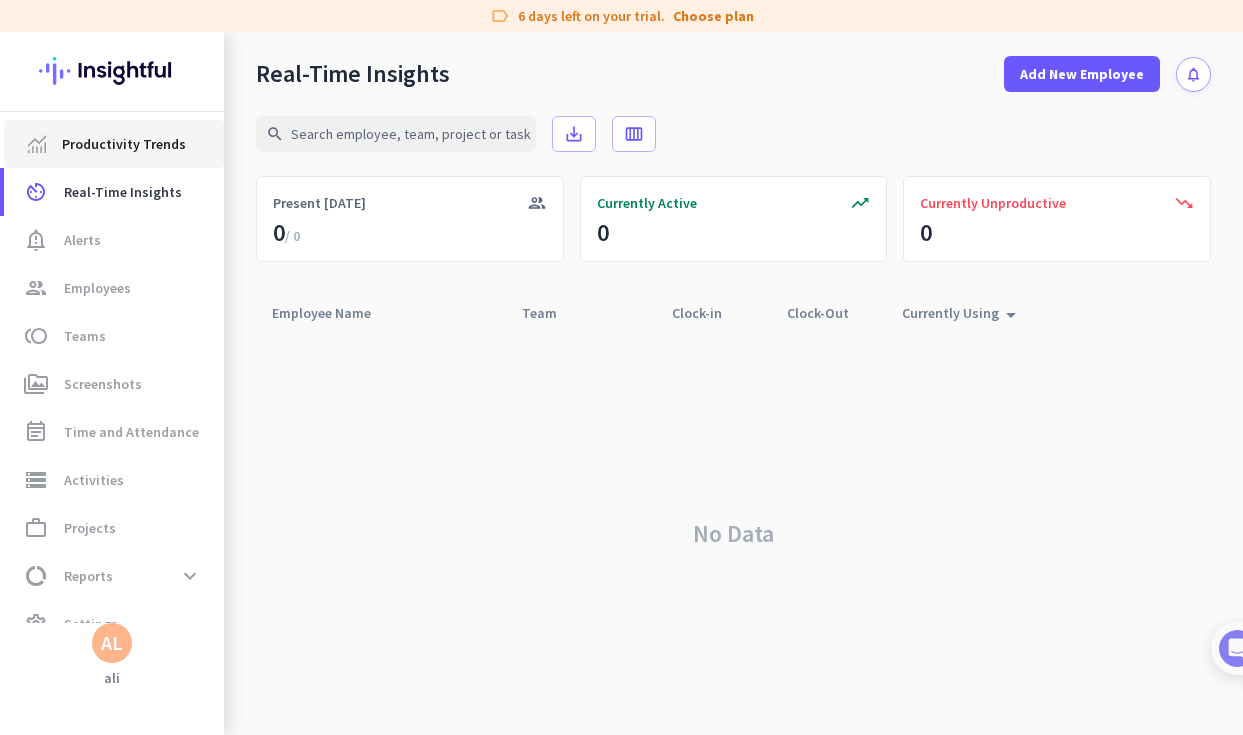 click on "Productivity Trends" 